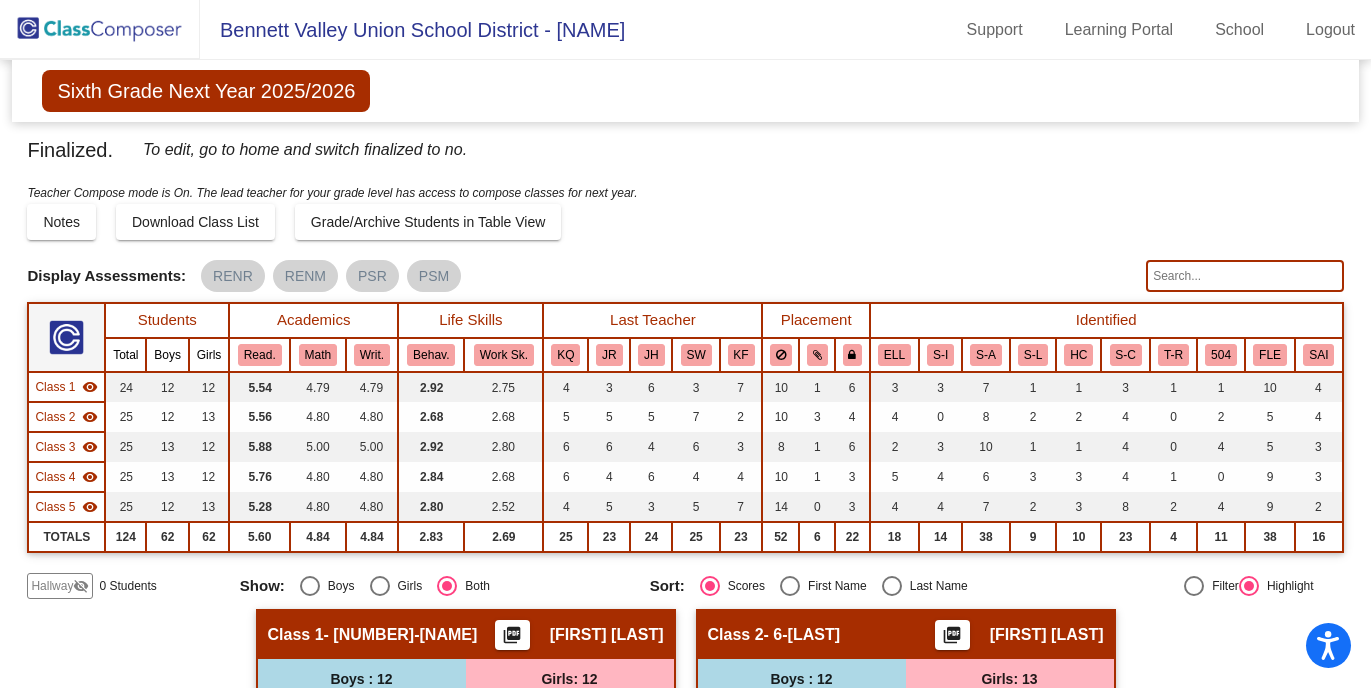 scroll, scrollTop: 0, scrollLeft: 0, axis: both 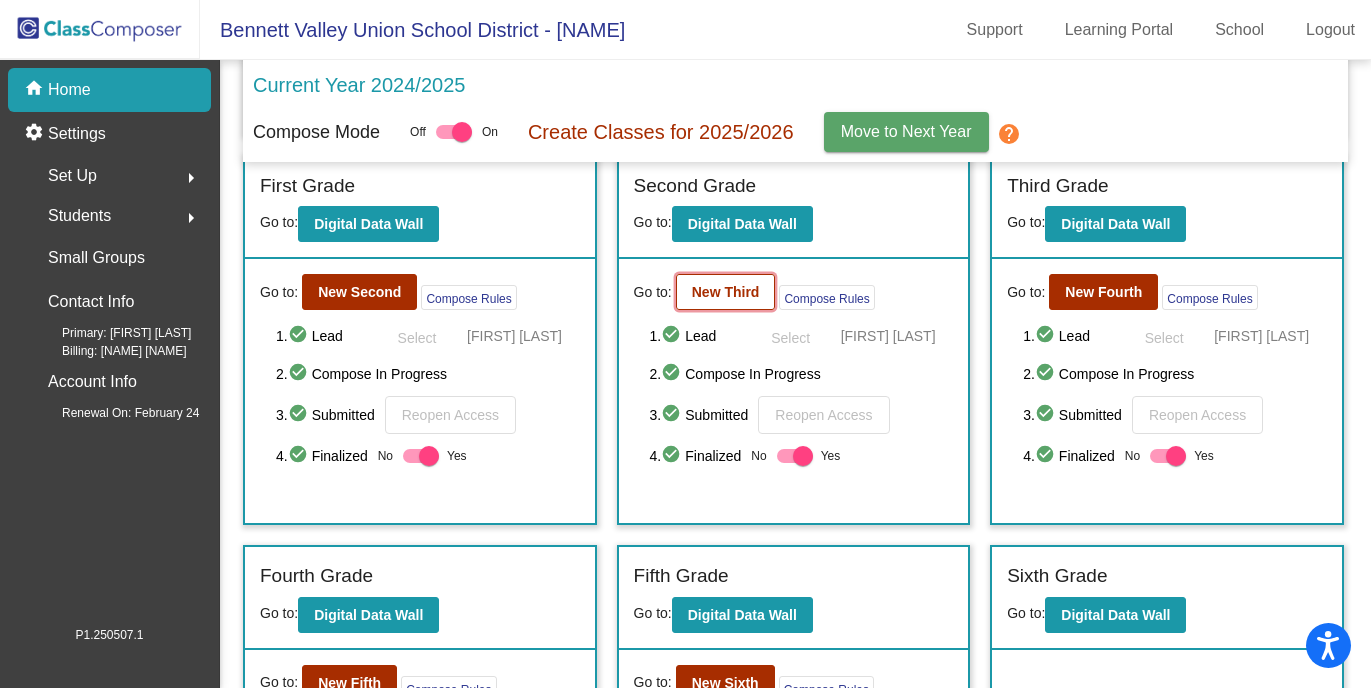 click on "New Third" 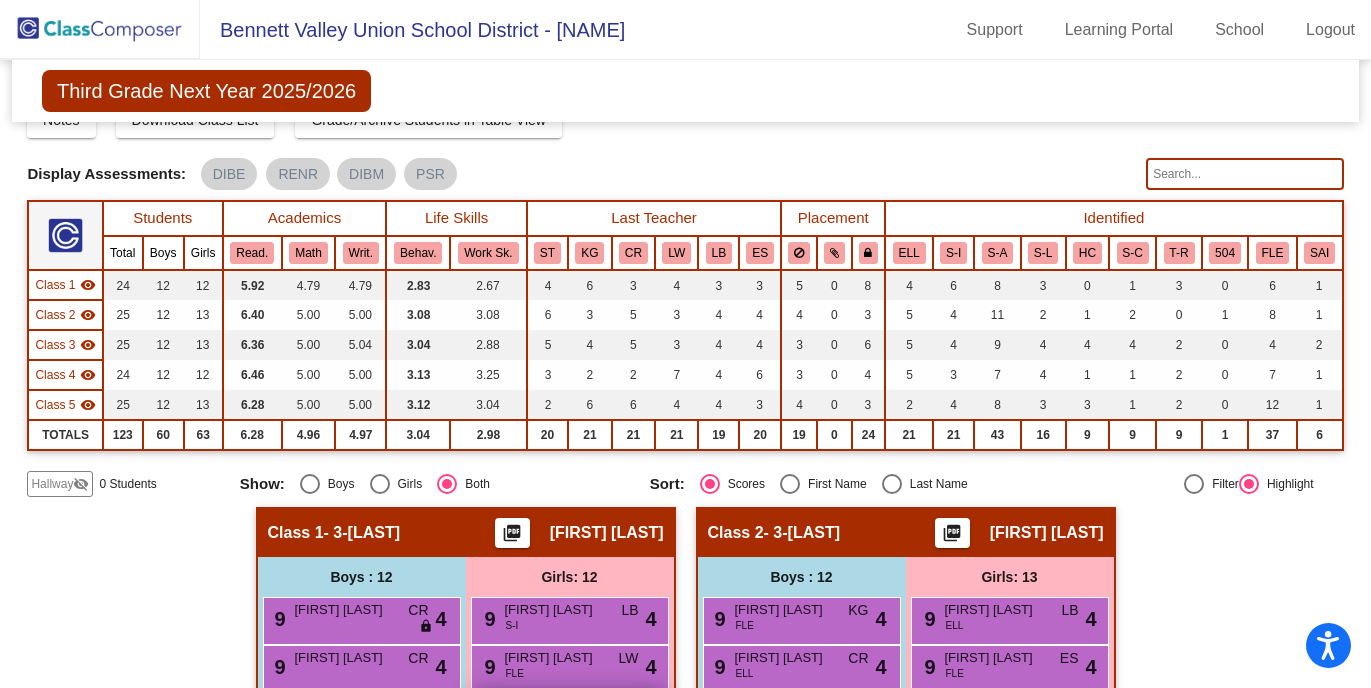scroll, scrollTop: 65, scrollLeft: 0, axis: vertical 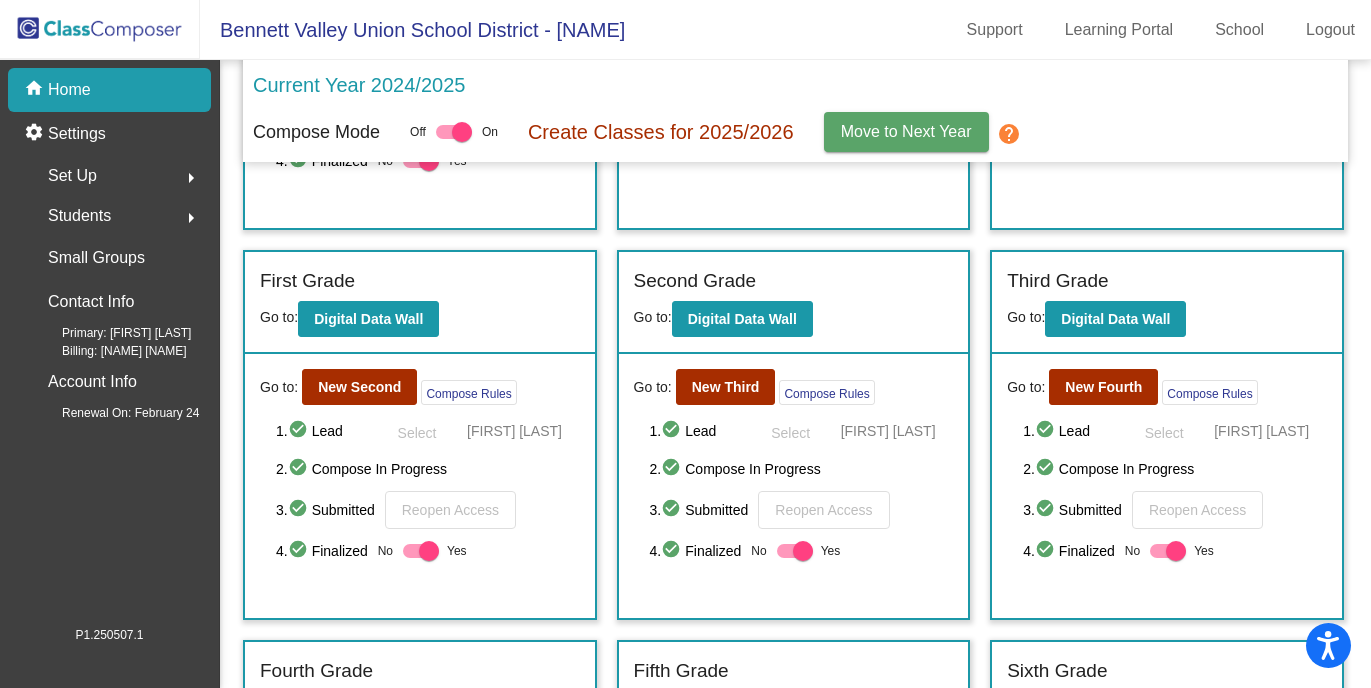 click at bounding box center [803, 551] 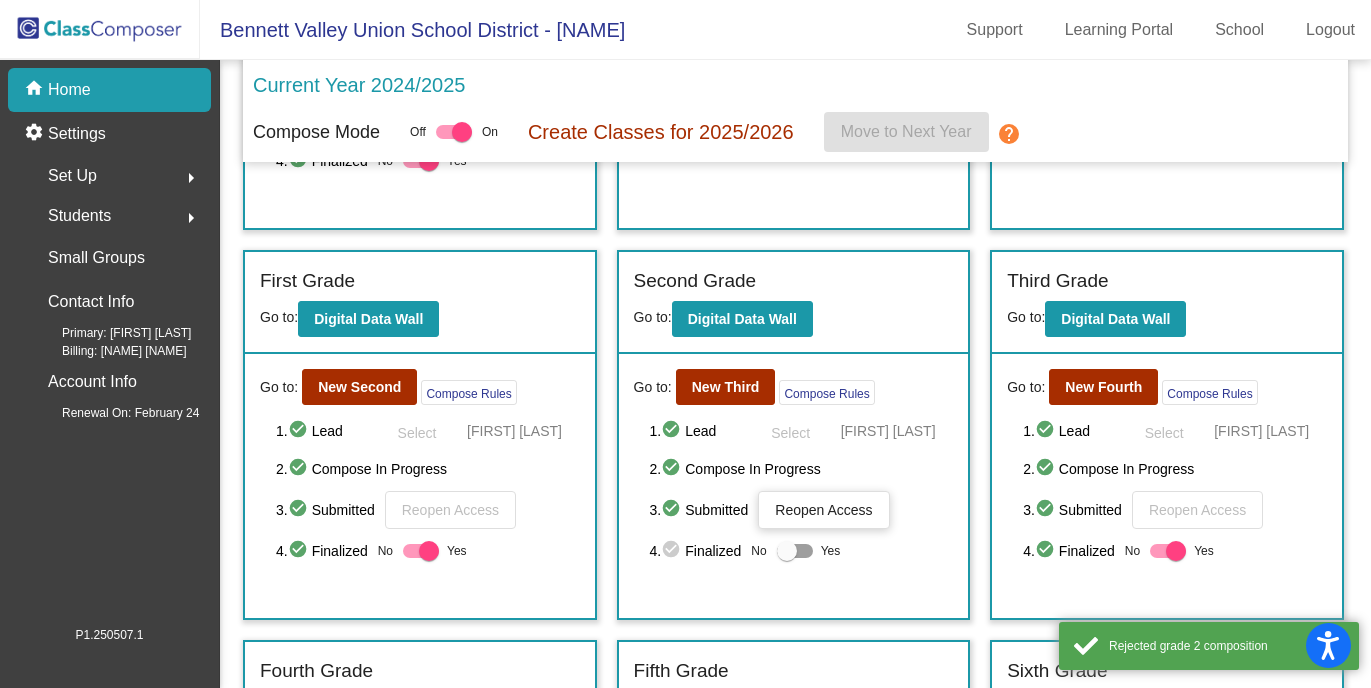 click on "Reopen Access" 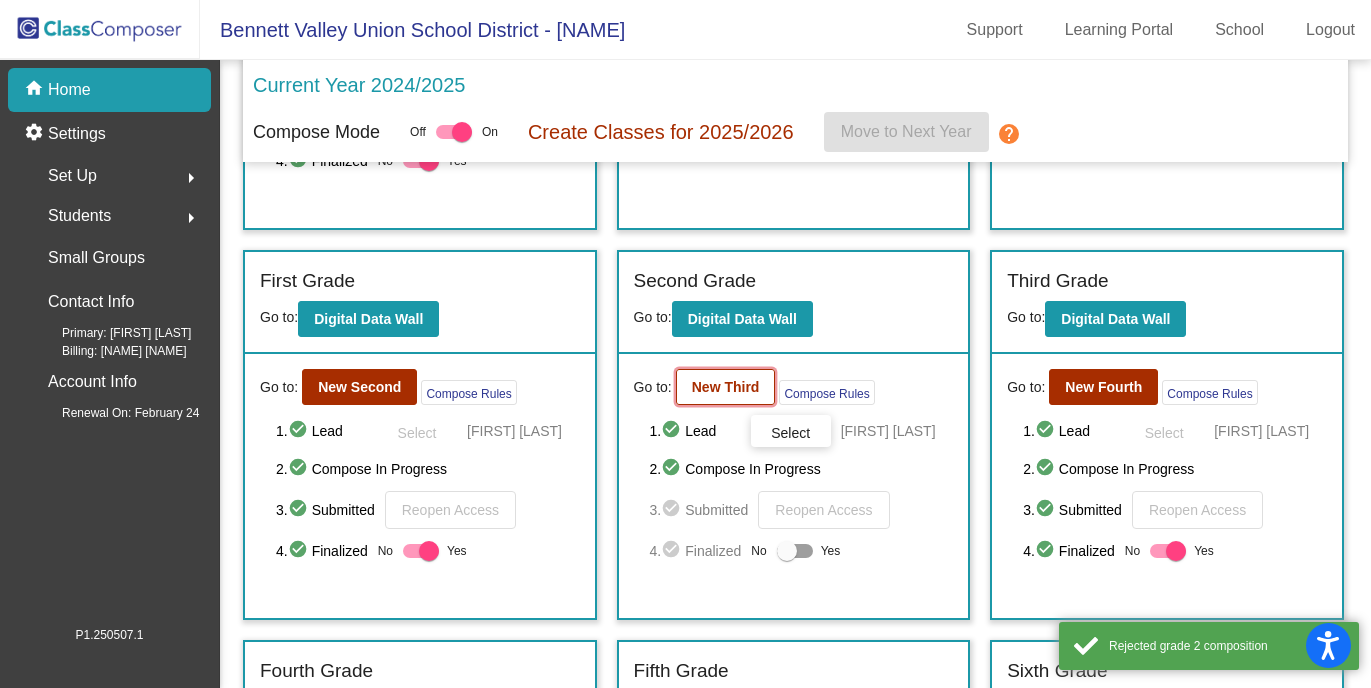 click on "New Third" 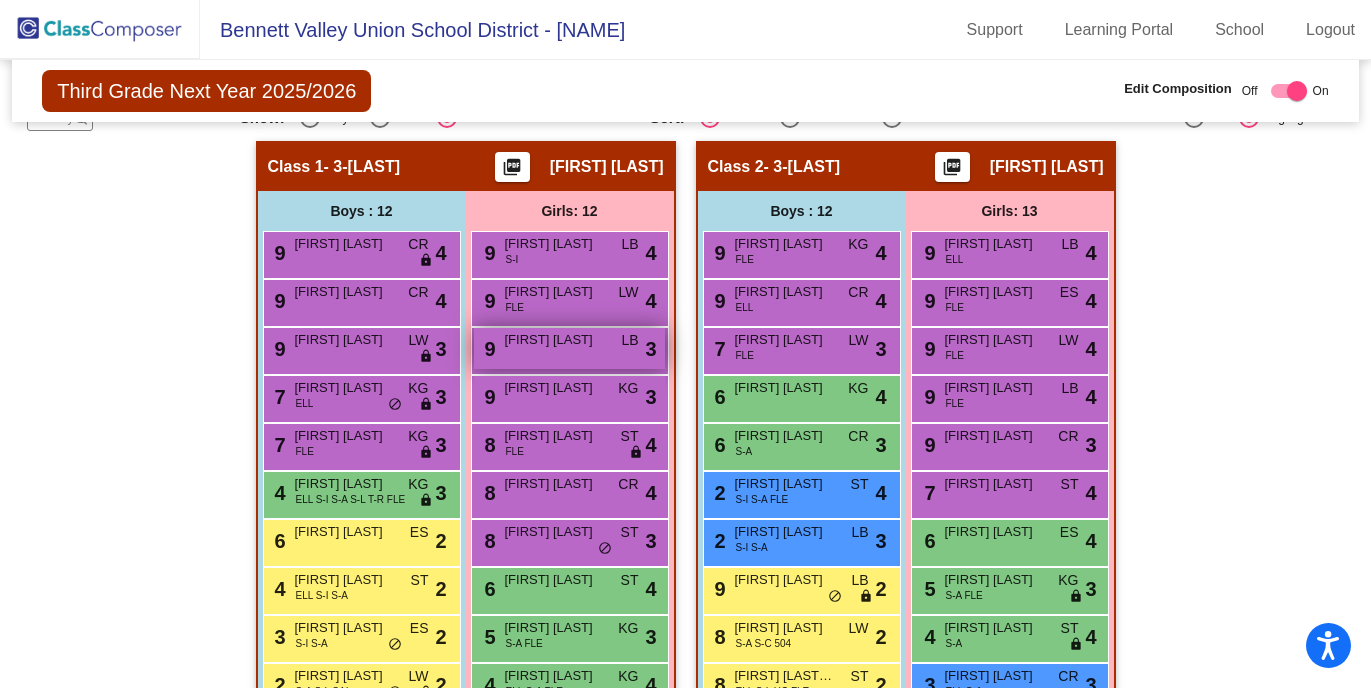 scroll, scrollTop: 426, scrollLeft: 0, axis: vertical 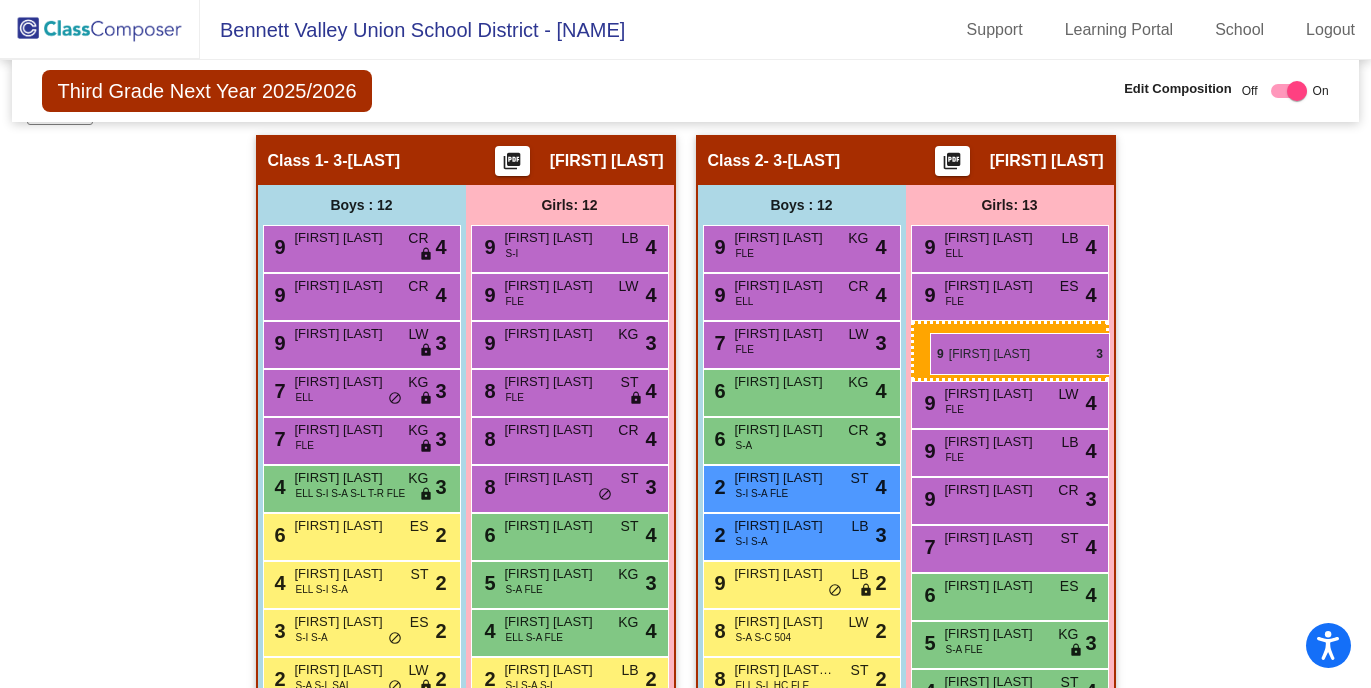 drag, startPoint x: 534, startPoint y: 334, endPoint x: 930, endPoint y: 332, distance: 396.00504 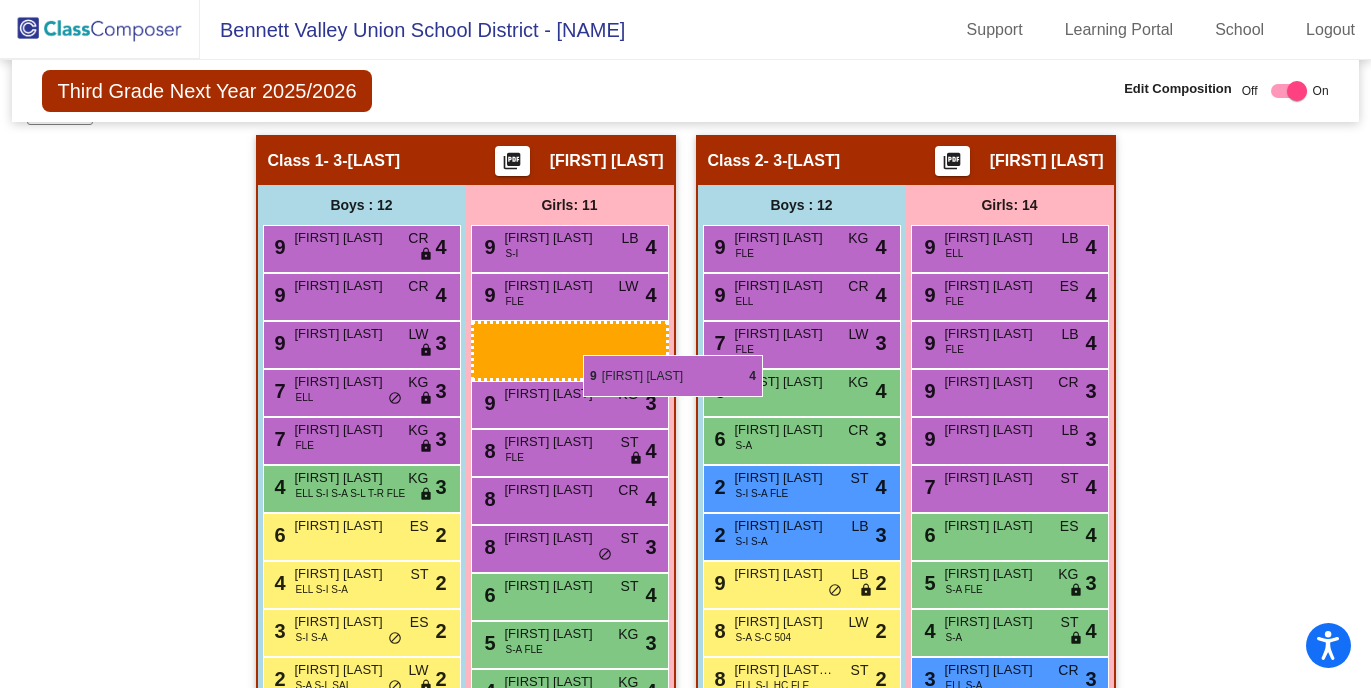 drag, startPoint x: 972, startPoint y: 355, endPoint x: 583, endPoint y: 355, distance: 389 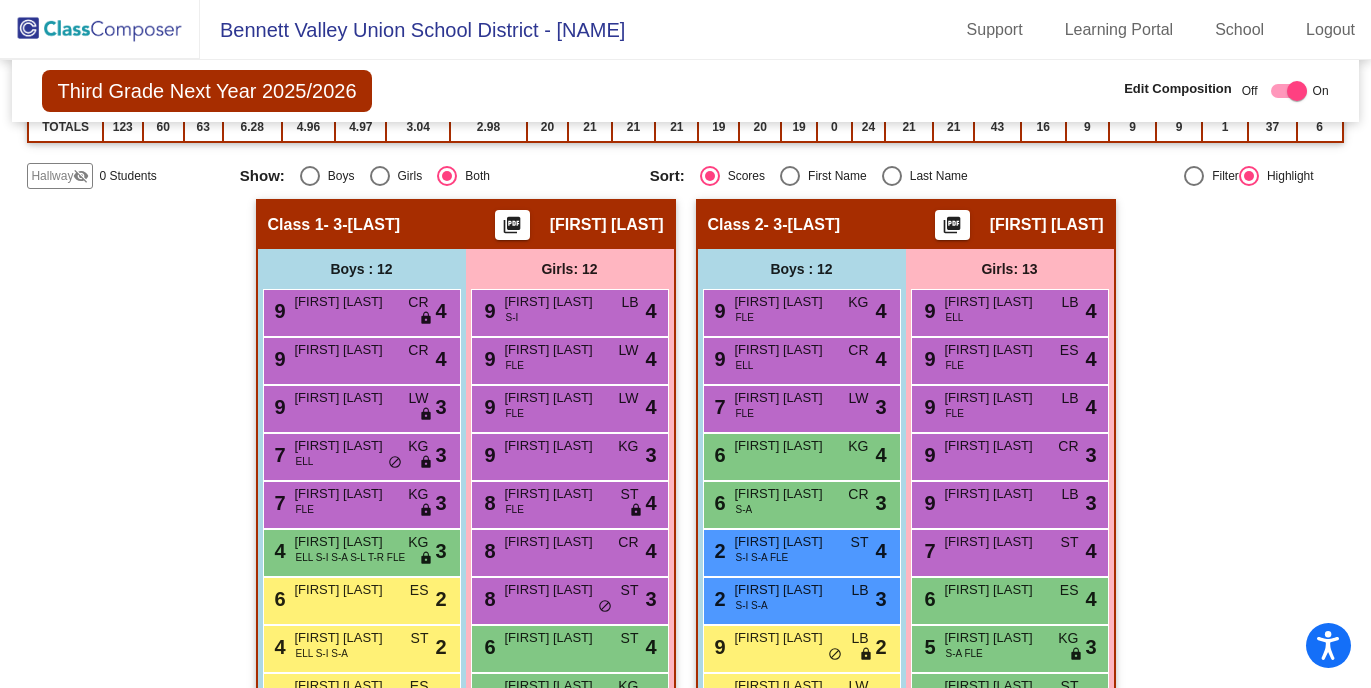 scroll, scrollTop: 379, scrollLeft: 0, axis: vertical 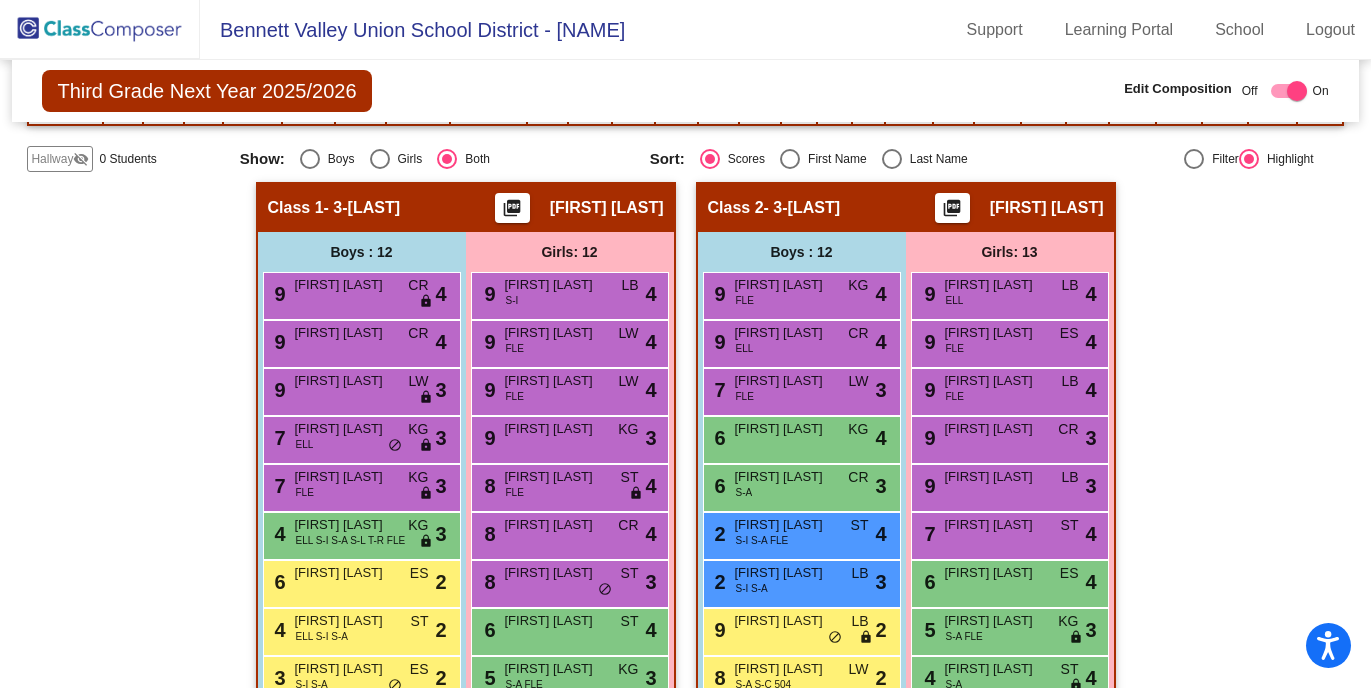 click 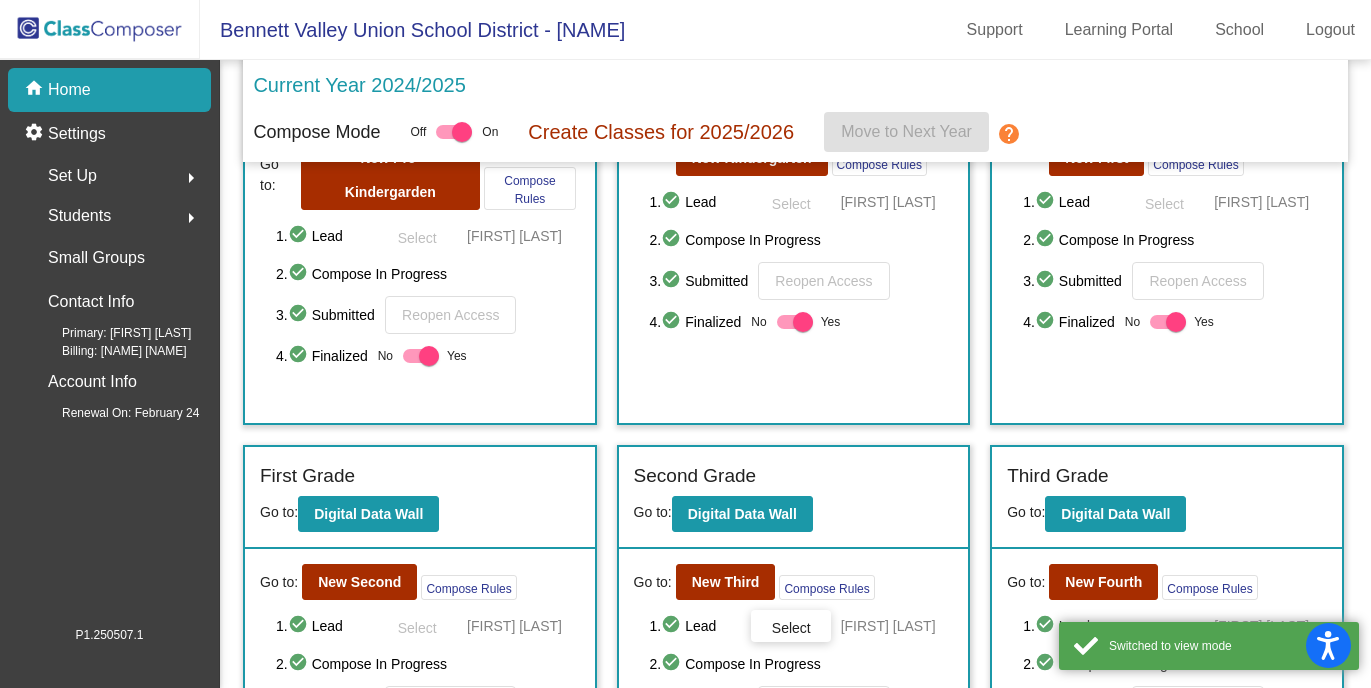 scroll, scrollTop: 406, scrollLeft: 0, axis: vertical 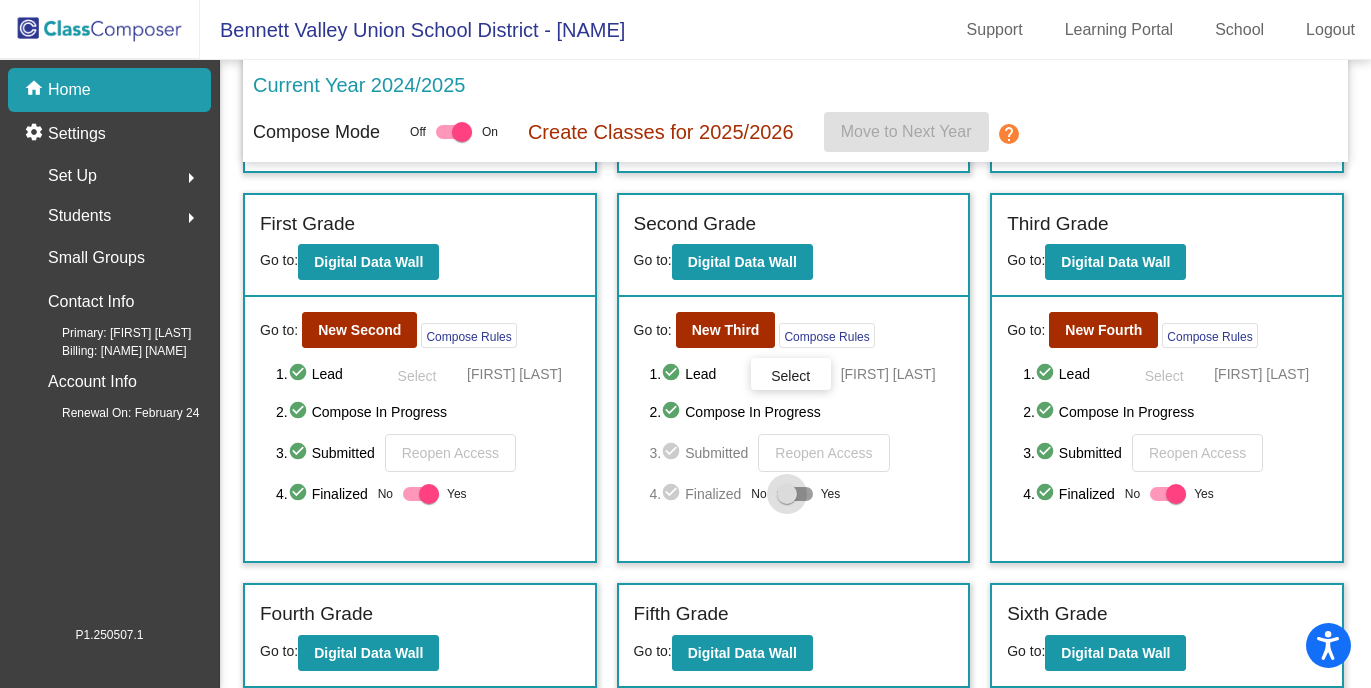 click at bounding box center (787, 494) 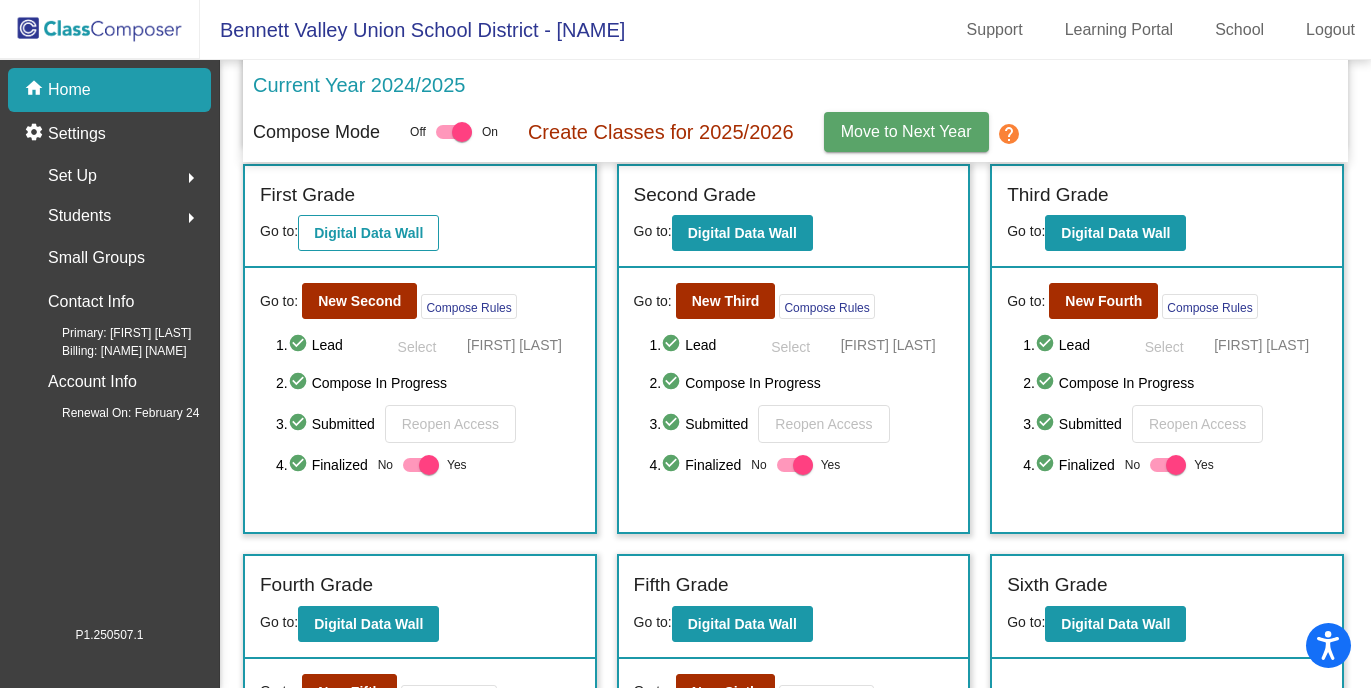 scroll, scrollTop: 434, scrollLeft: 0, axis: vertical 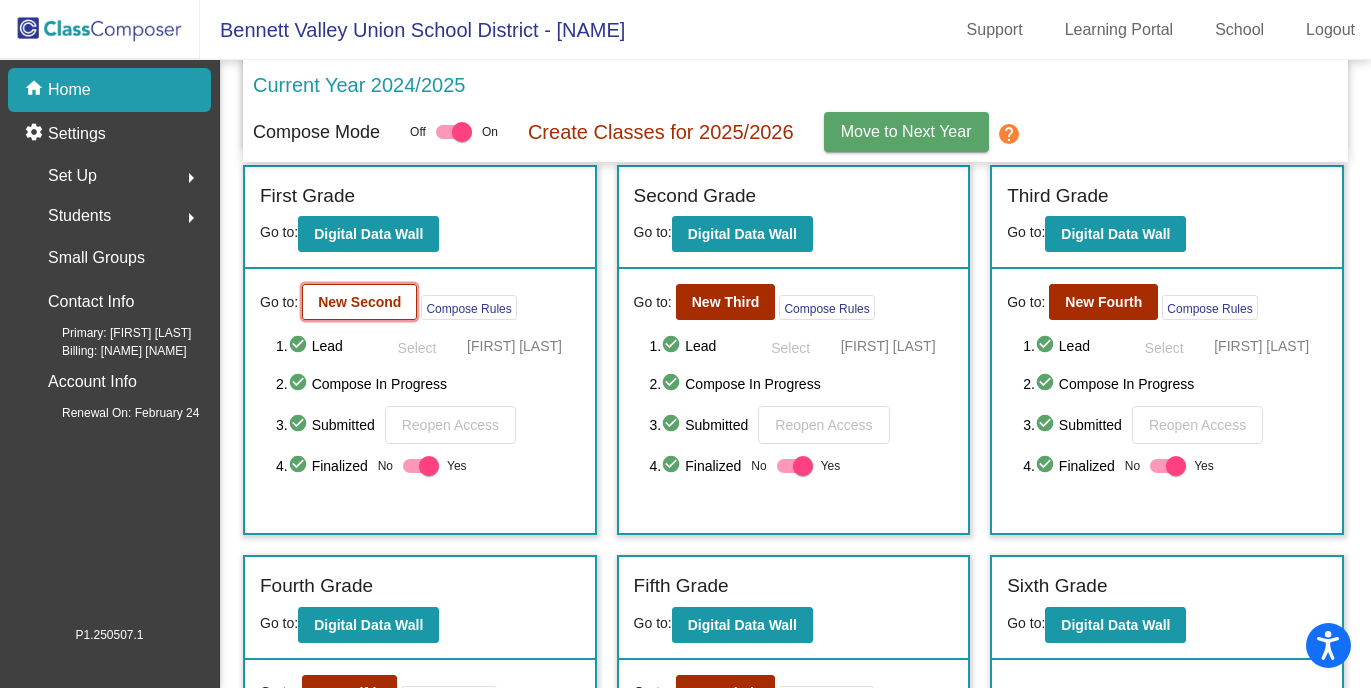 click on "New Second" 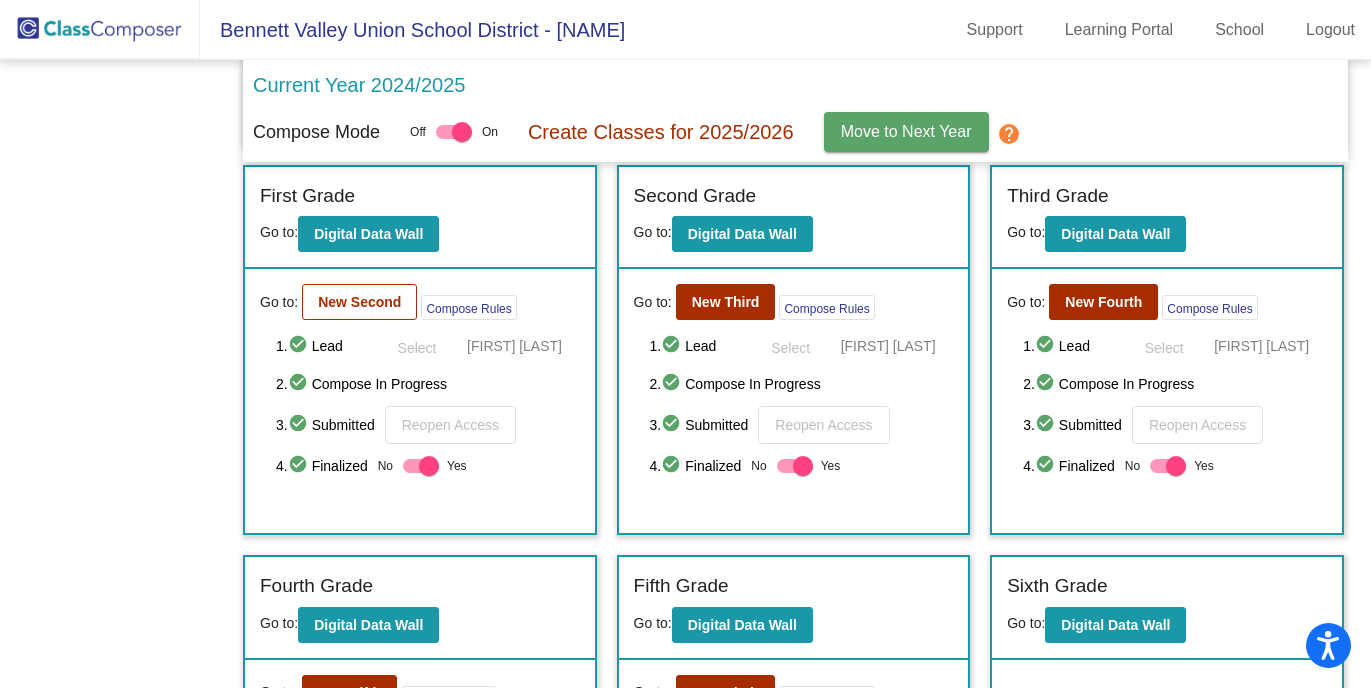 scroll, scrollTop: 0, scrollLeft: 0, axis: both 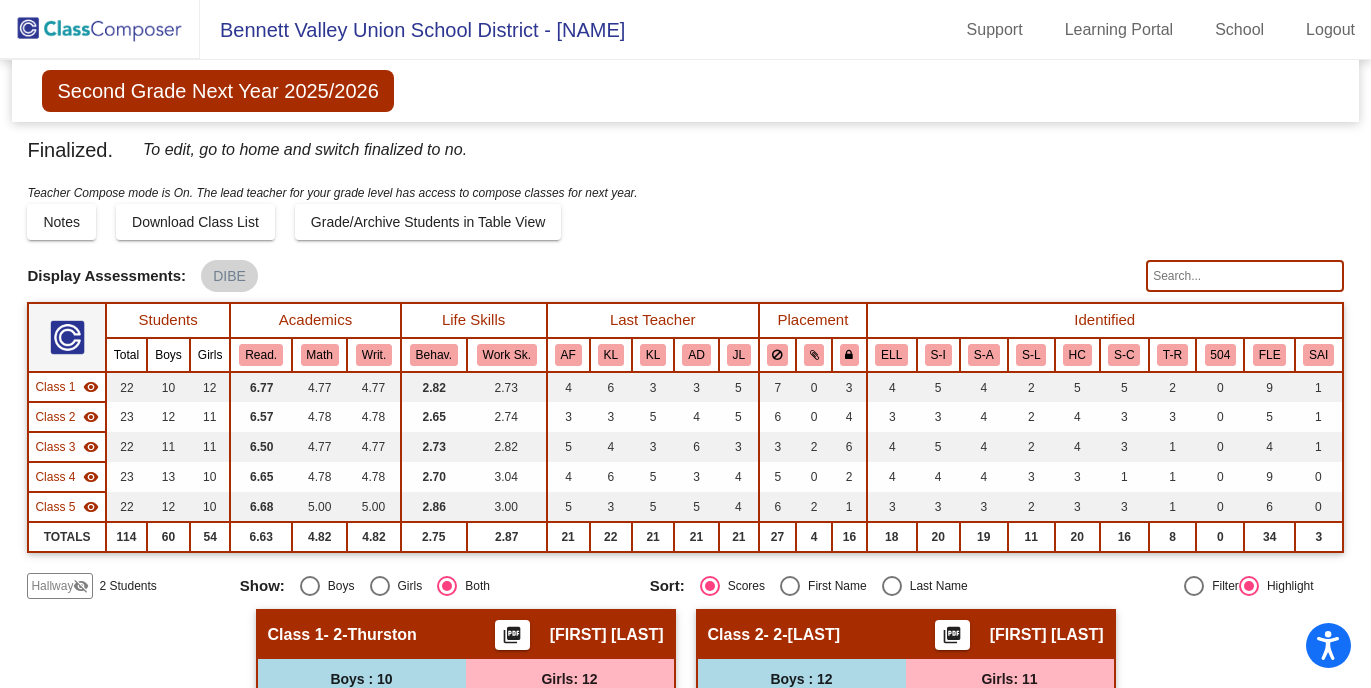 click 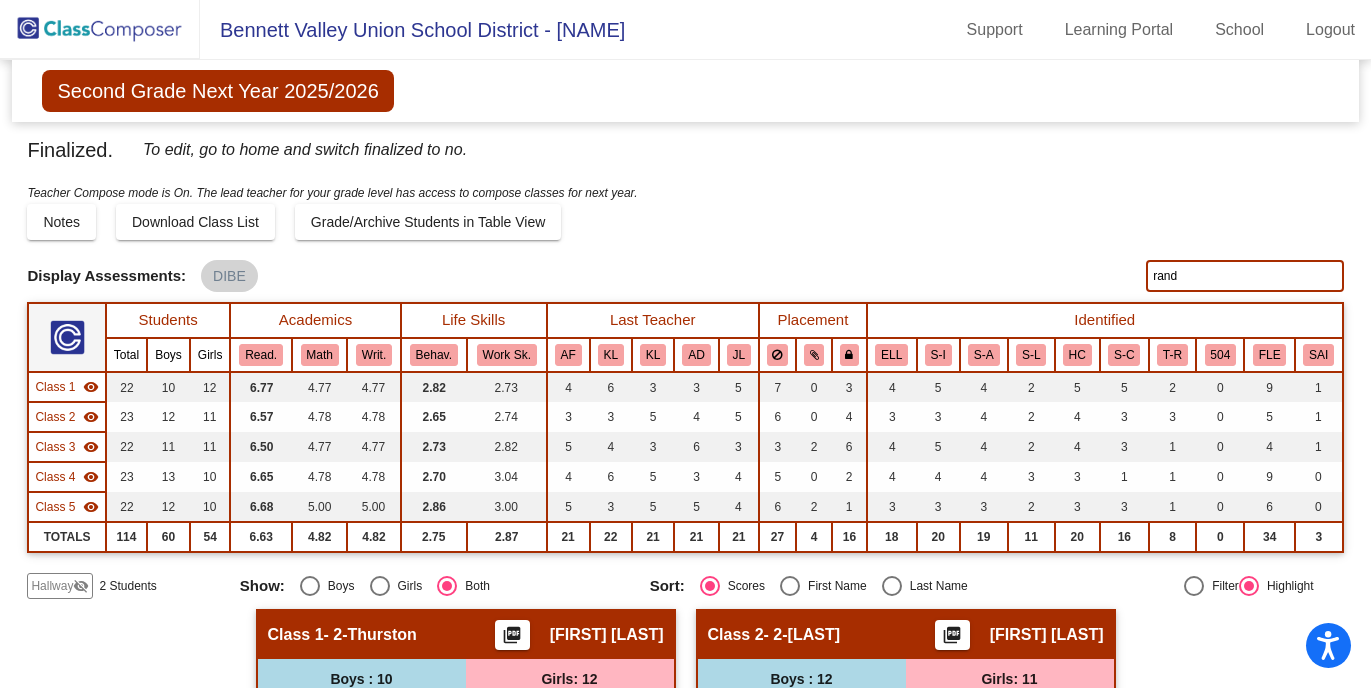 type on "rand" 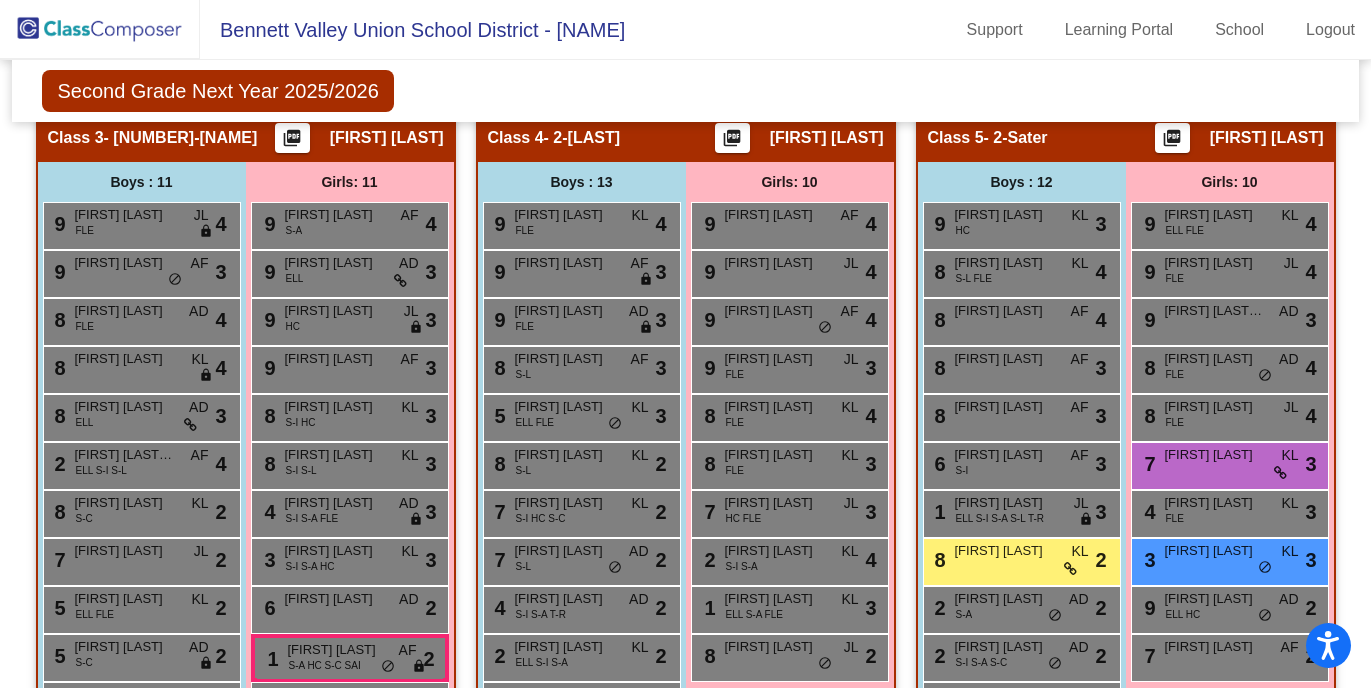 scroll, scrollTop: 1194, scrollLeft: 0, axis: vertical 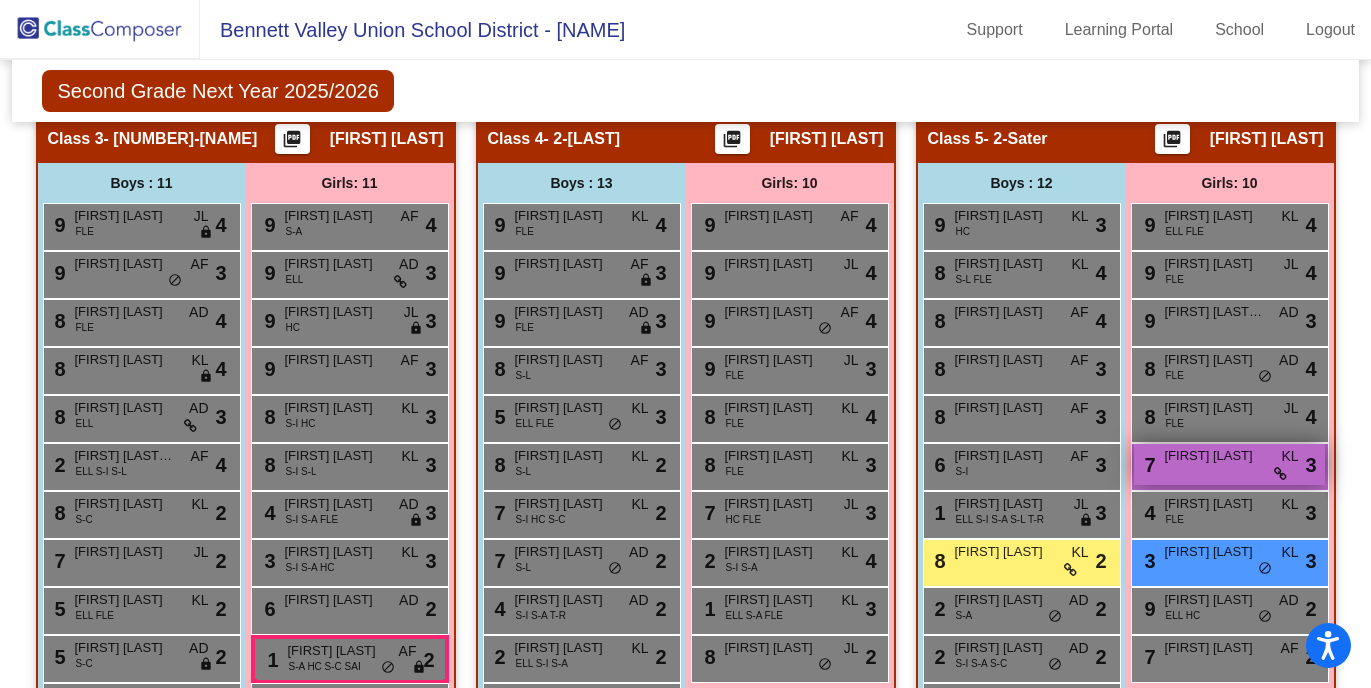 click on "[NUMBER] [NAME] [NAME]" at bounding box center (1229, 464) 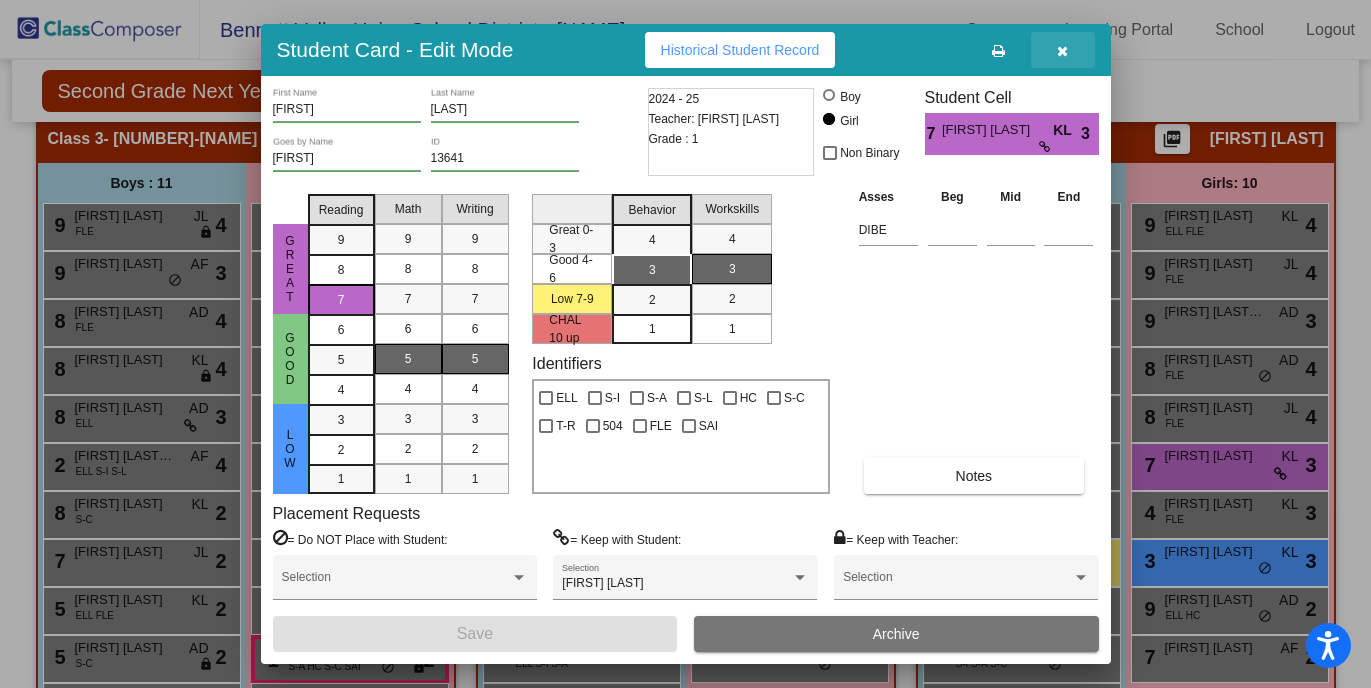 click at bounding box center (1062, 51) 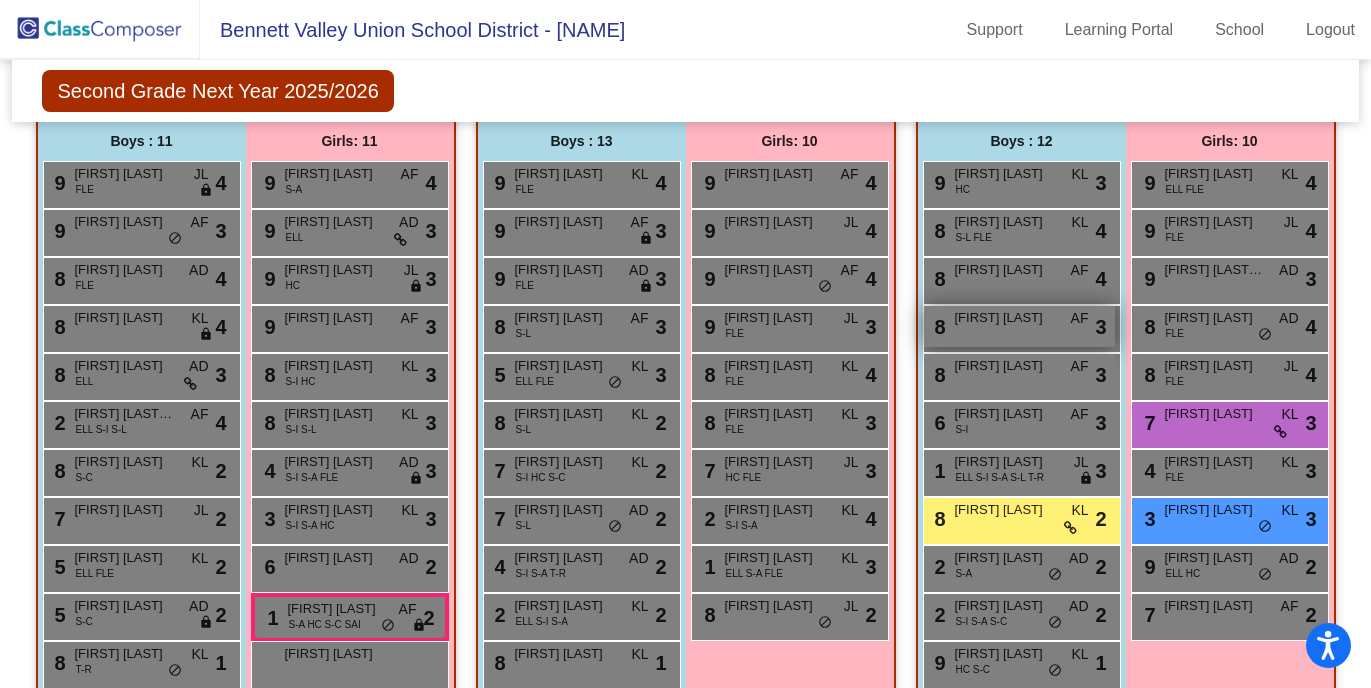 scroll, scrollTop: 1245, scrollLeft: 0, axis: vertical 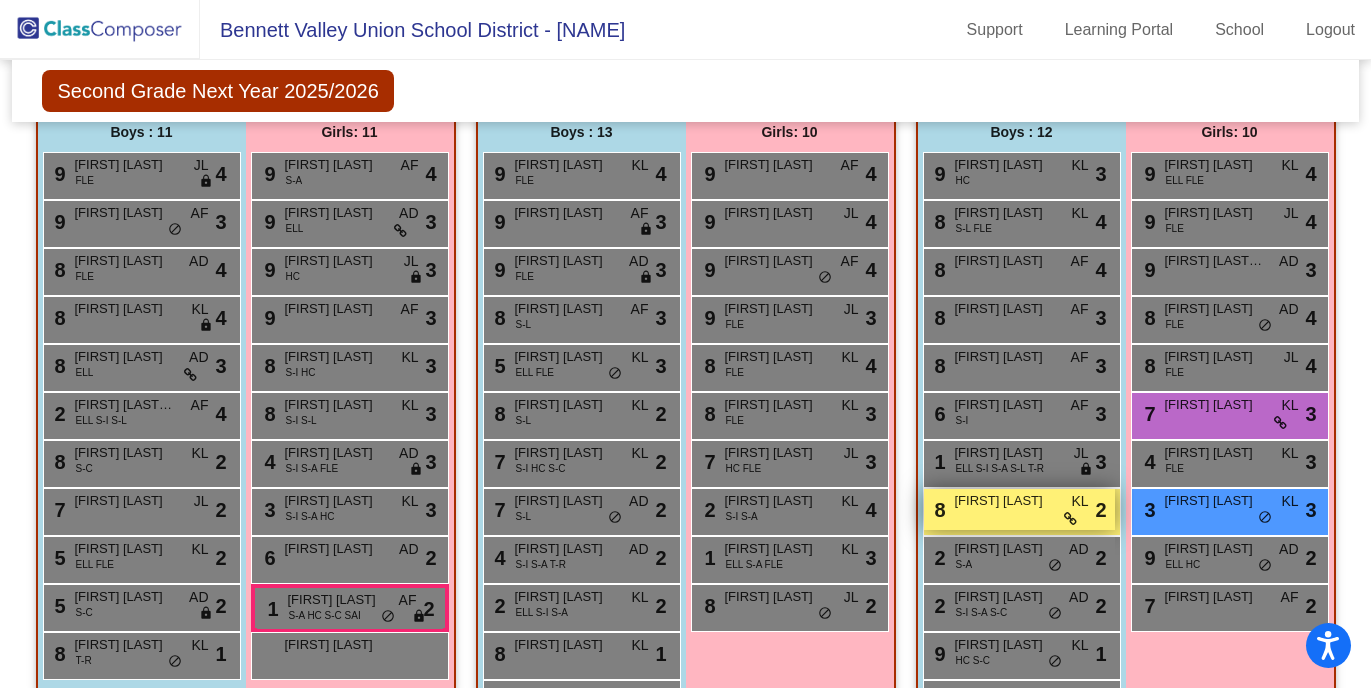 click on "8 [FIRST] [LAST] KL lock do_not_disturb_alt 2" at bounding box center (1019, 509) 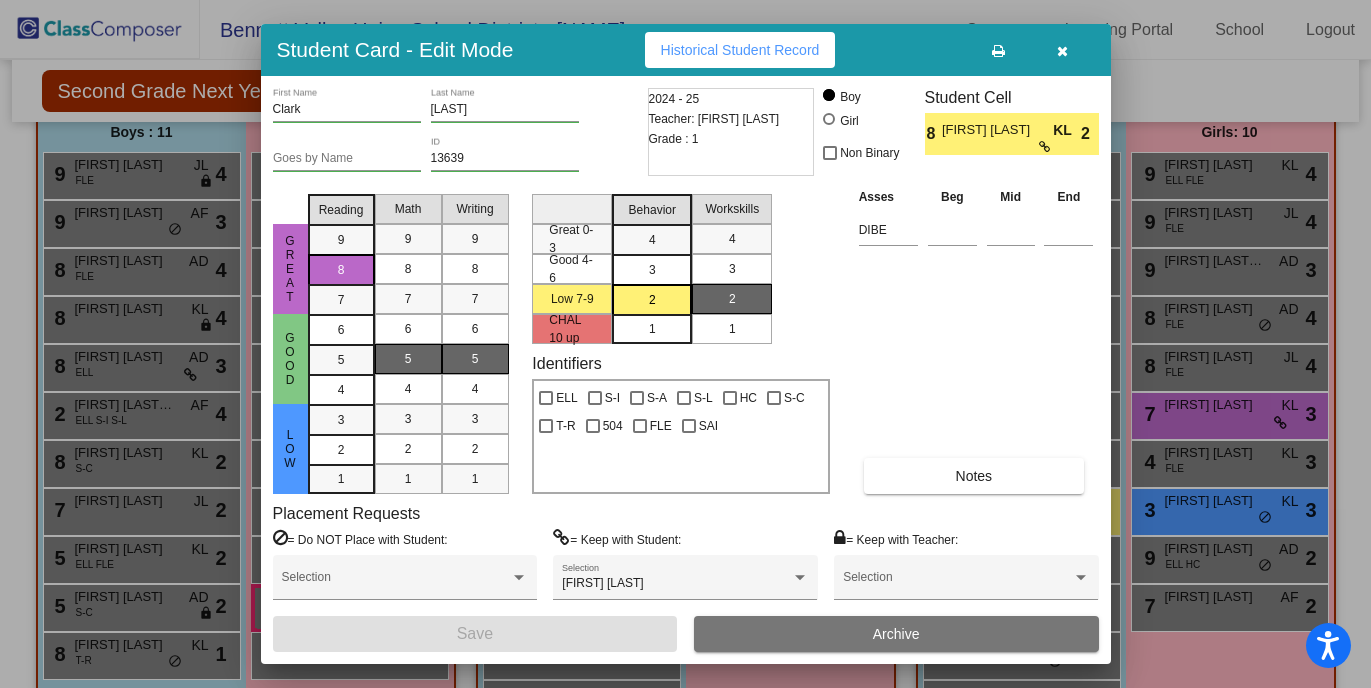 click at bounding box center [1062, 51] 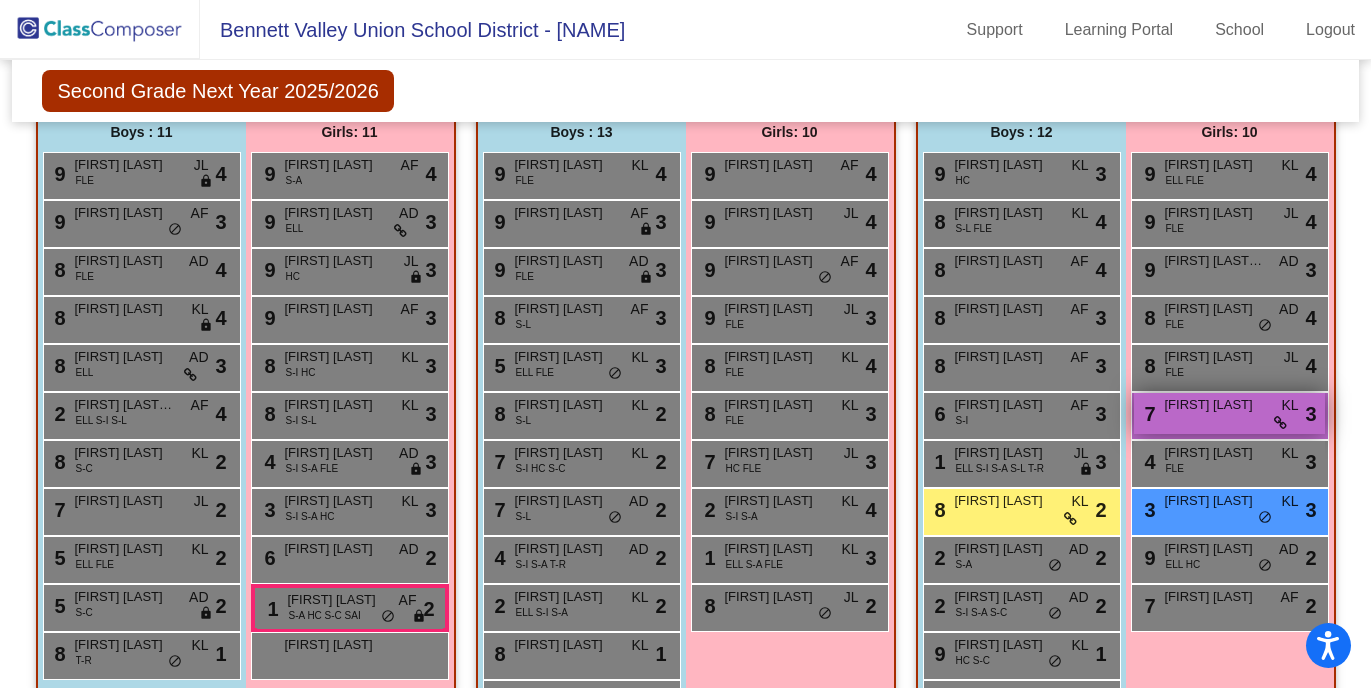 click on "[NUMBER] [NAME] [NAME]" at bounding box center [1229, 413] 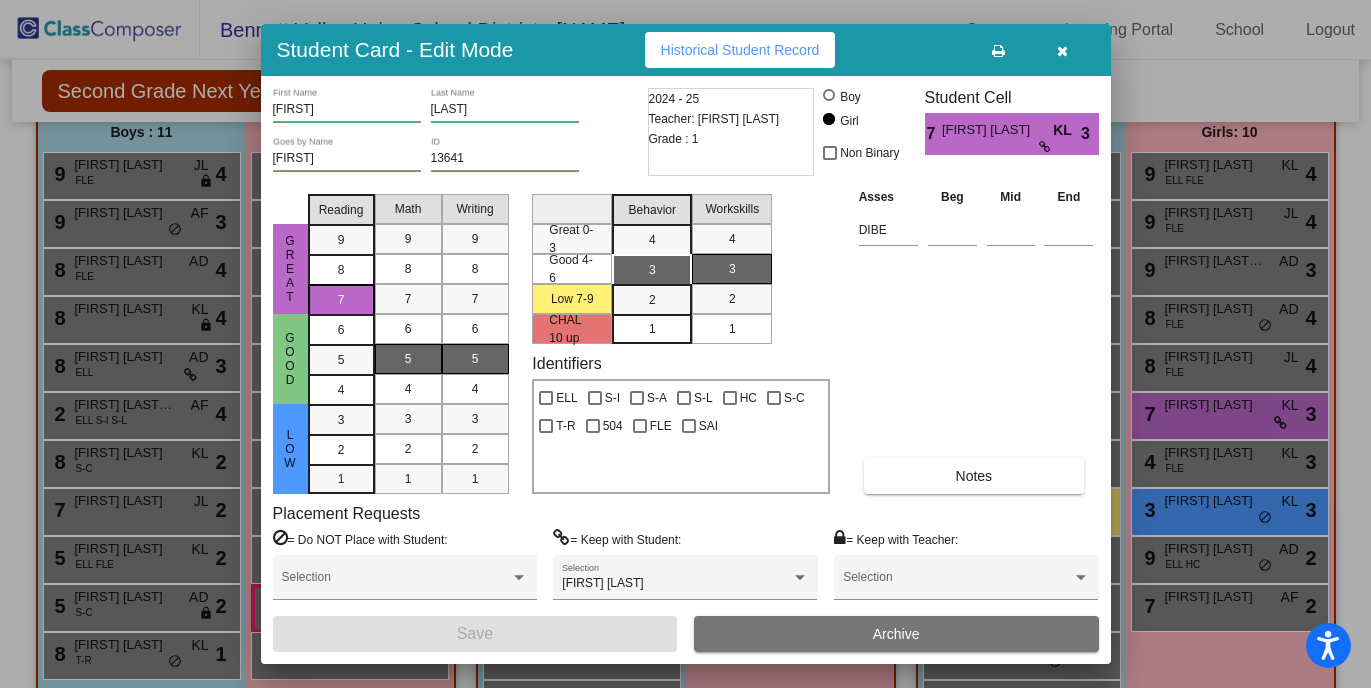 click at bounding box center (1062, 51) 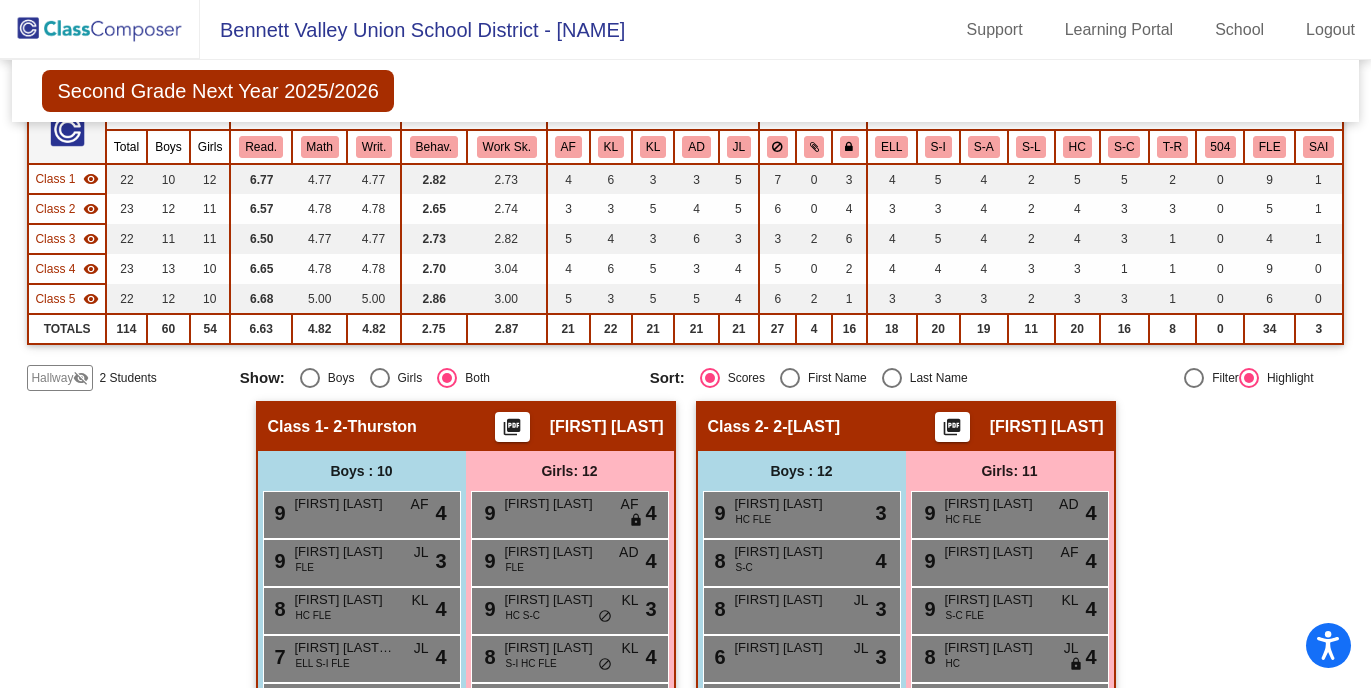 scroll, scrollTop: 207, scrollLeft: 0, axis: vertical 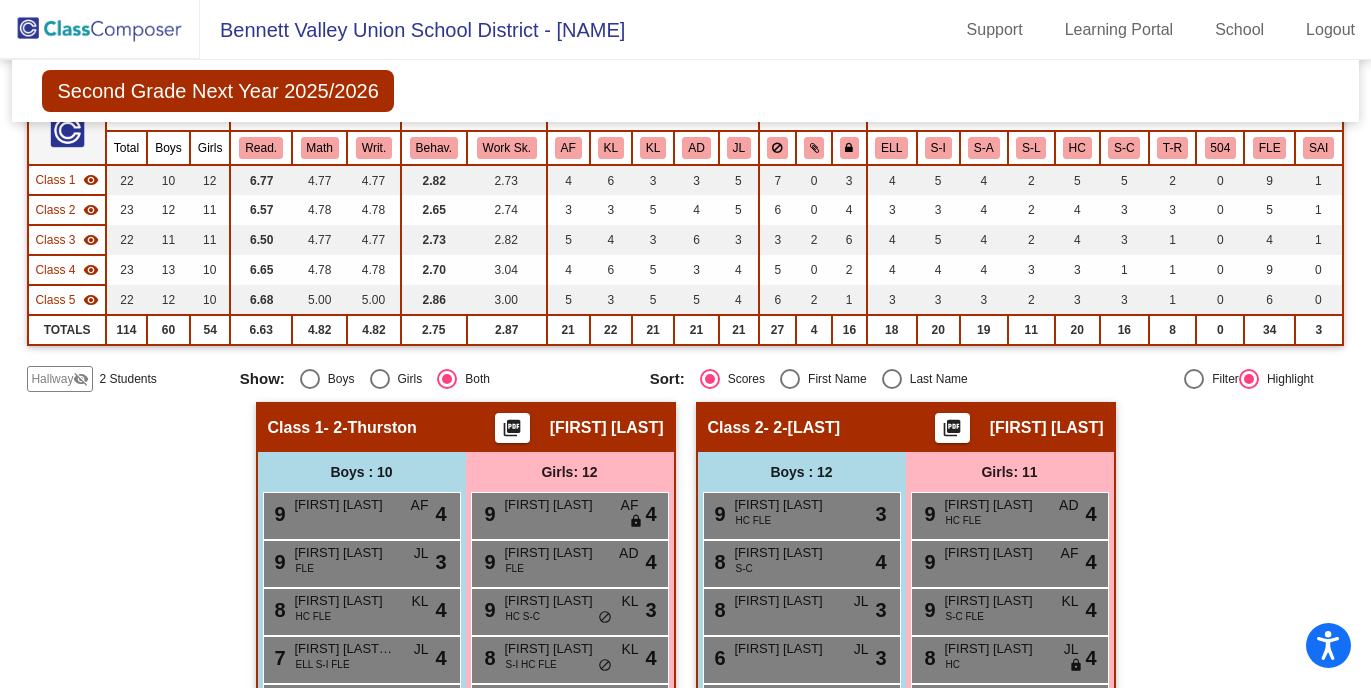click on "Hallway" 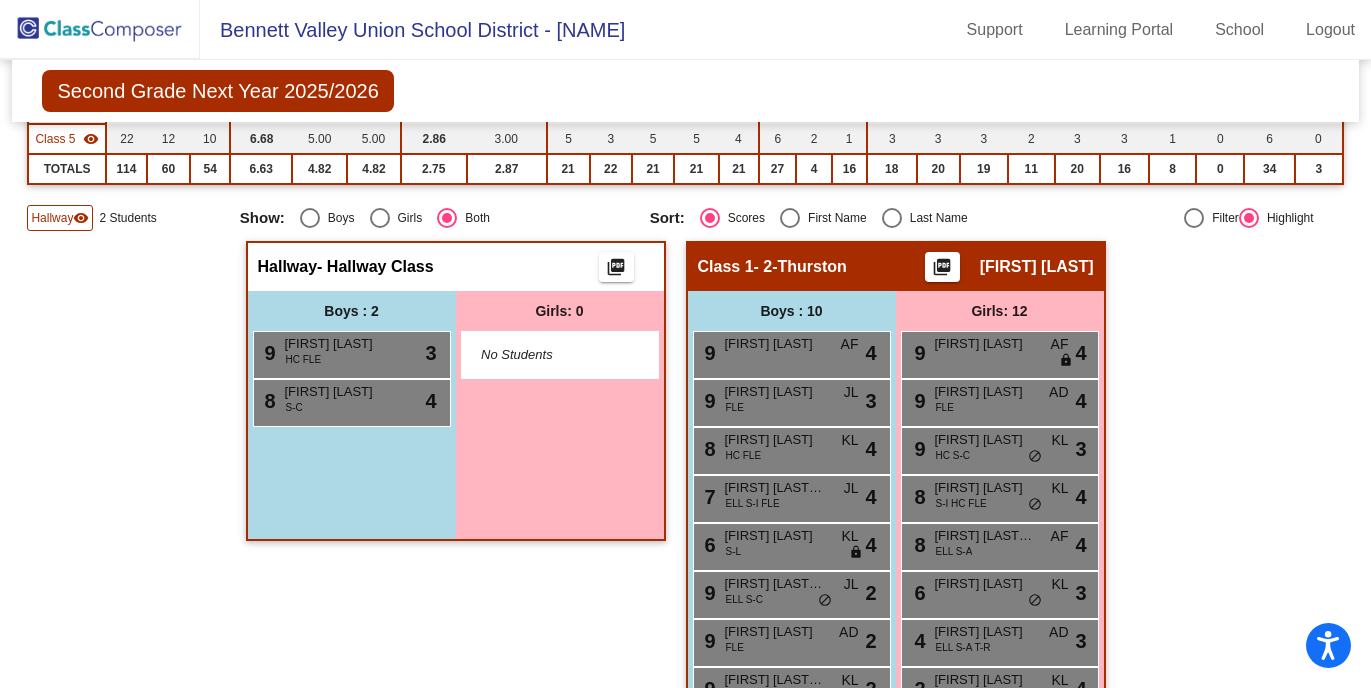 scroll, scrollTop: 370, scrollLeft: 0, axis: vertical 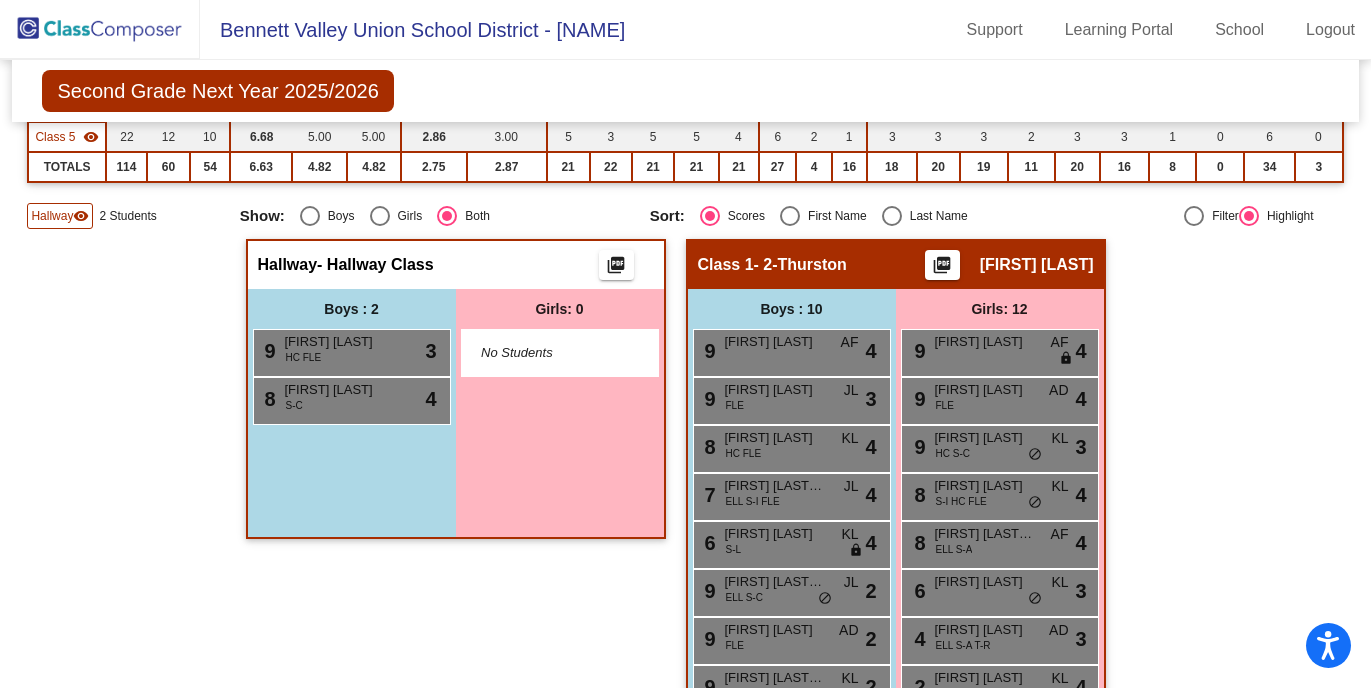 click on "Hallway   - Hallway Class  picture_as_pdf  Add Student  [NAME] [NAME] Student Id  (Recommended)   Boy   Girl   Non Binary Add Close  Boys : [NUMBER]  [NUMBER] [NAME] [NAME] [CODE] lock do_not_disturb_alt [NUMBER] [NUMBER] [NAME] [NAME] S-C lock do_not_disturb_alt [NUMBER] Girls: [NUMBER]   No Students   Class [NUMBER]   - [NUMBER]-[NAME]  picture_as_pdf [NAME] [NAME]  Add Student  [NAME] [NAME] Student Id  (Recommended)   Boy   Girl   Non Binary Add Close  Boys : [NUMBER]  [NUMBER] [NAME] [NAME] [CODE] lock do_not_disturb_alt [NUMBER] [NUMBER] [NAME] [NAME] [CODE] lock do_not_disturb_alt [NUMBER] [NUMBER] [NAME] [NAME] [CODE] lock do_not_disturb_alt [NUMBER] [NUMBER] [NAME] [NAME] [CODE] lock do_not_disturb_alt [NUMBER] [NUMBER] [NAME] [NAME] [CODE] lock do_not_disturb_alt [NUMBER] [NUMBER] [NAME] [NAME] [CODE] lock do_not_disturb_alt [NUMBER] [NUMBER] [NAME] [NAME] [CODE] lock do_not_disturb_alt [NUMBER] [NUMBER] [NAME] [NAME] [CODE] lock do_not_disturb_alt [NUMBER] [NUMBER] [NAME] [NAME] [CODE] lock do_not_disturb_alt [NUMBER] [NUMBER] [NAME] [NAME] [CODE] lock do_not_disturb_alt [NUMBER] Girls: [NUMBER]  [NUMBER] [NAME] [NAME] [CODE] lock do_not_disturb_alt [NUMBER]" 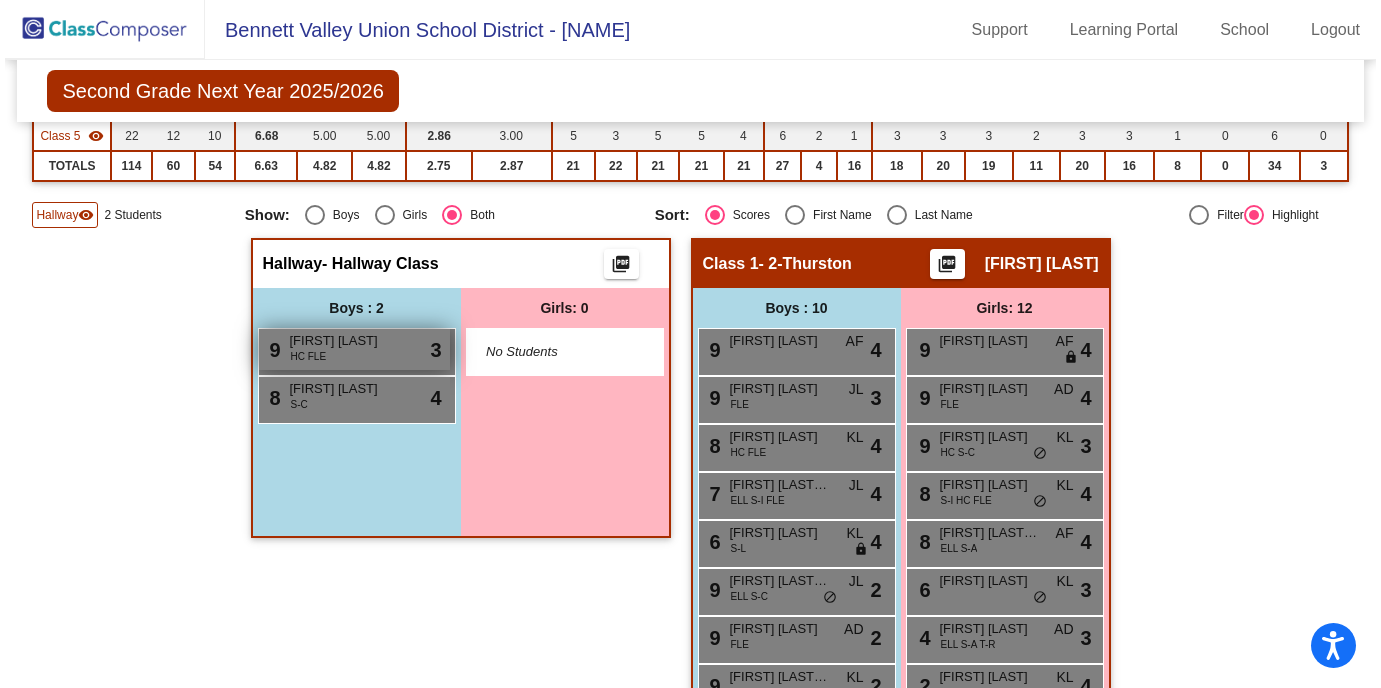 scroll, scrollTop: 0, scrollLeft: 0, axis: both 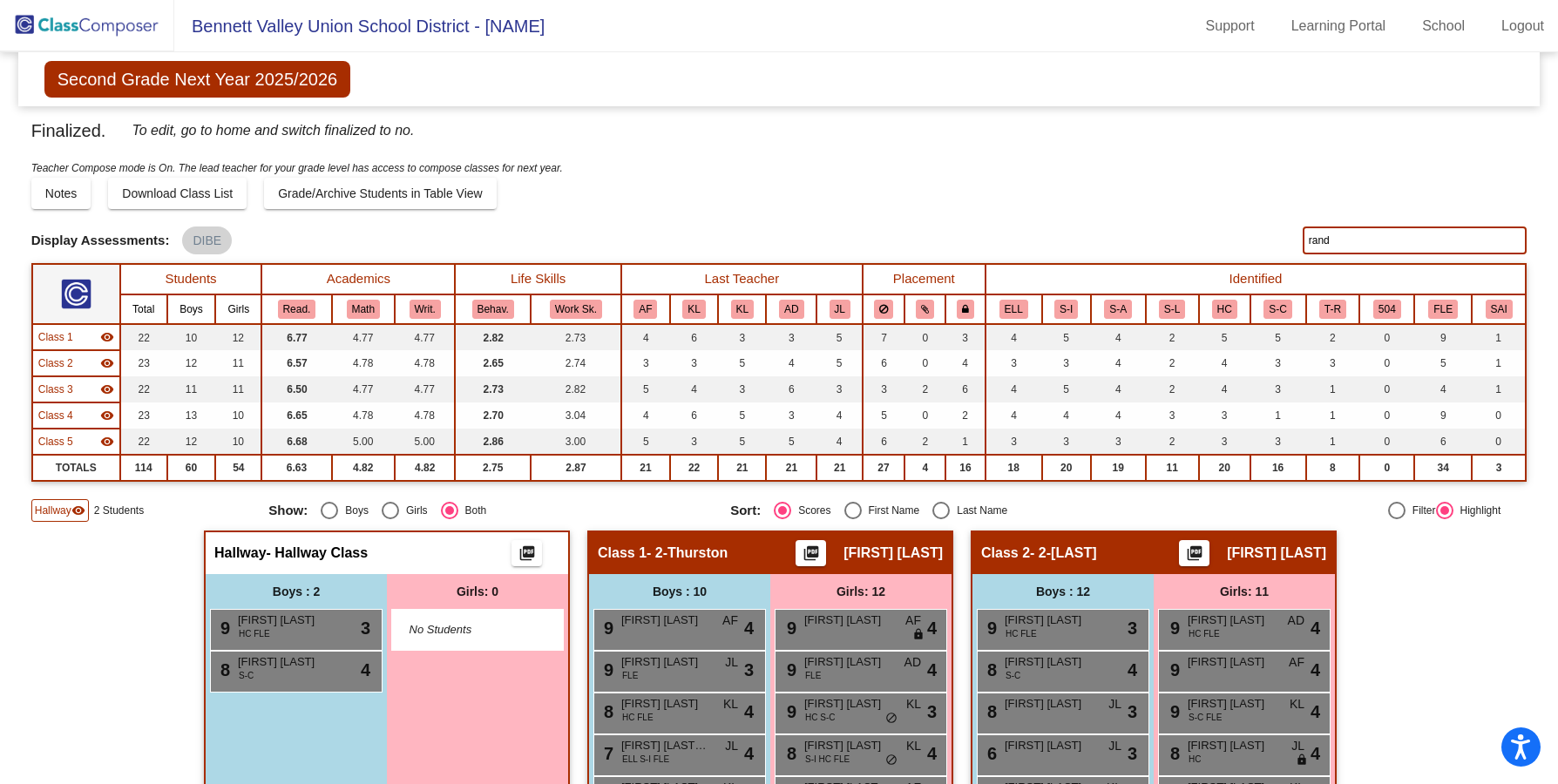 click 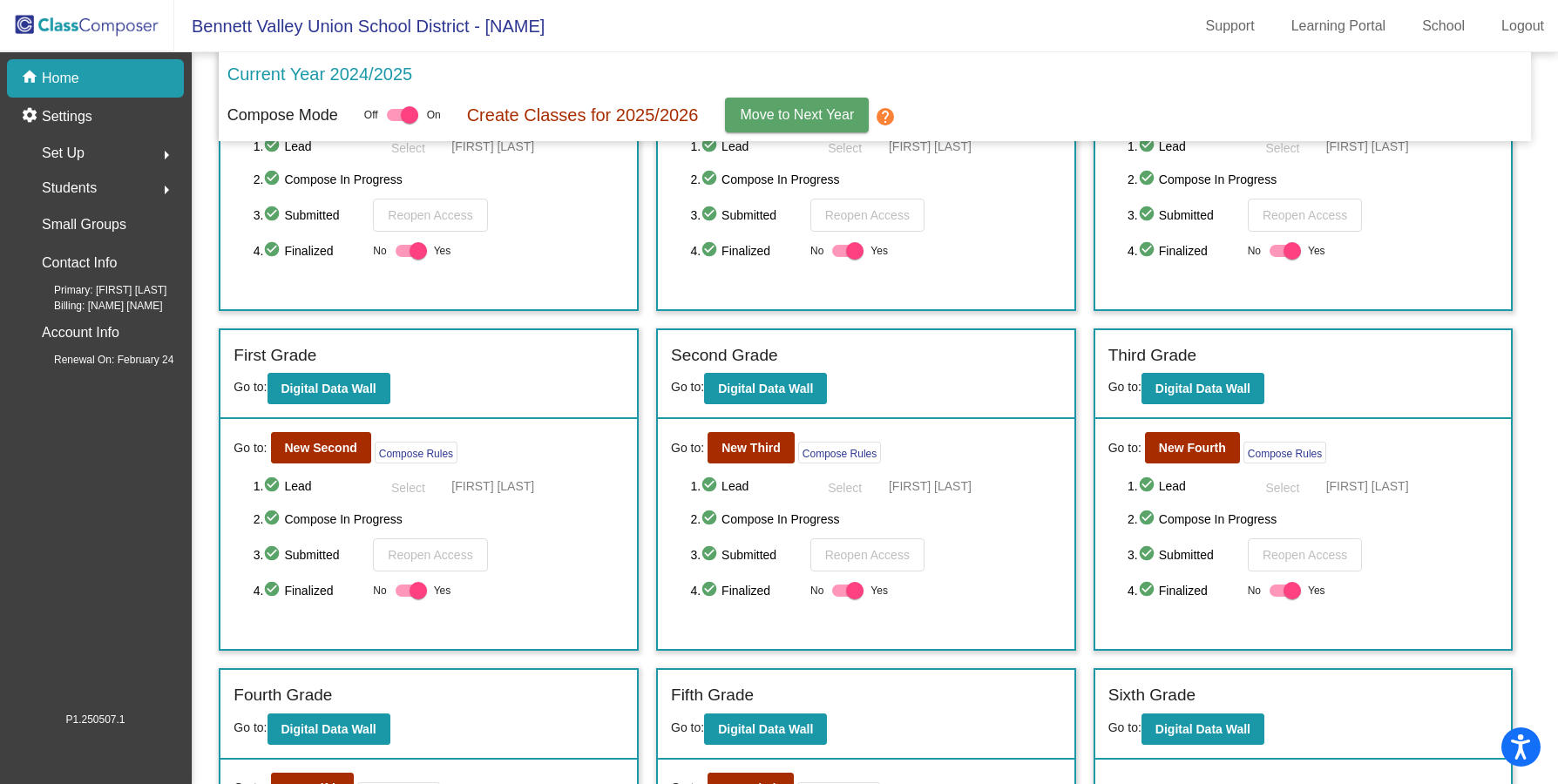 scroll, scrollTop: 168, scrollLeft: 0, axis: vertical 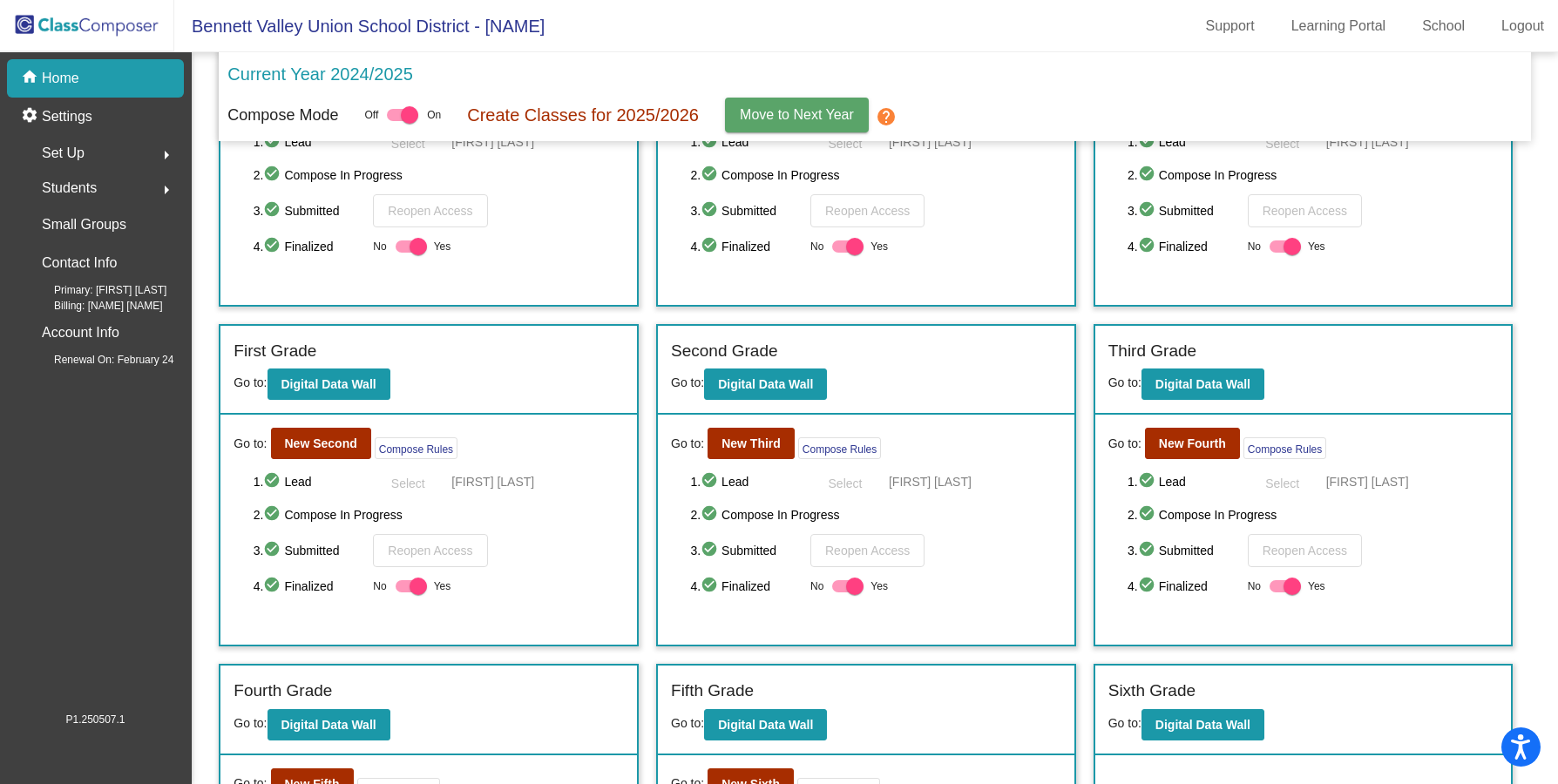 click at bounding box center [418, 586] 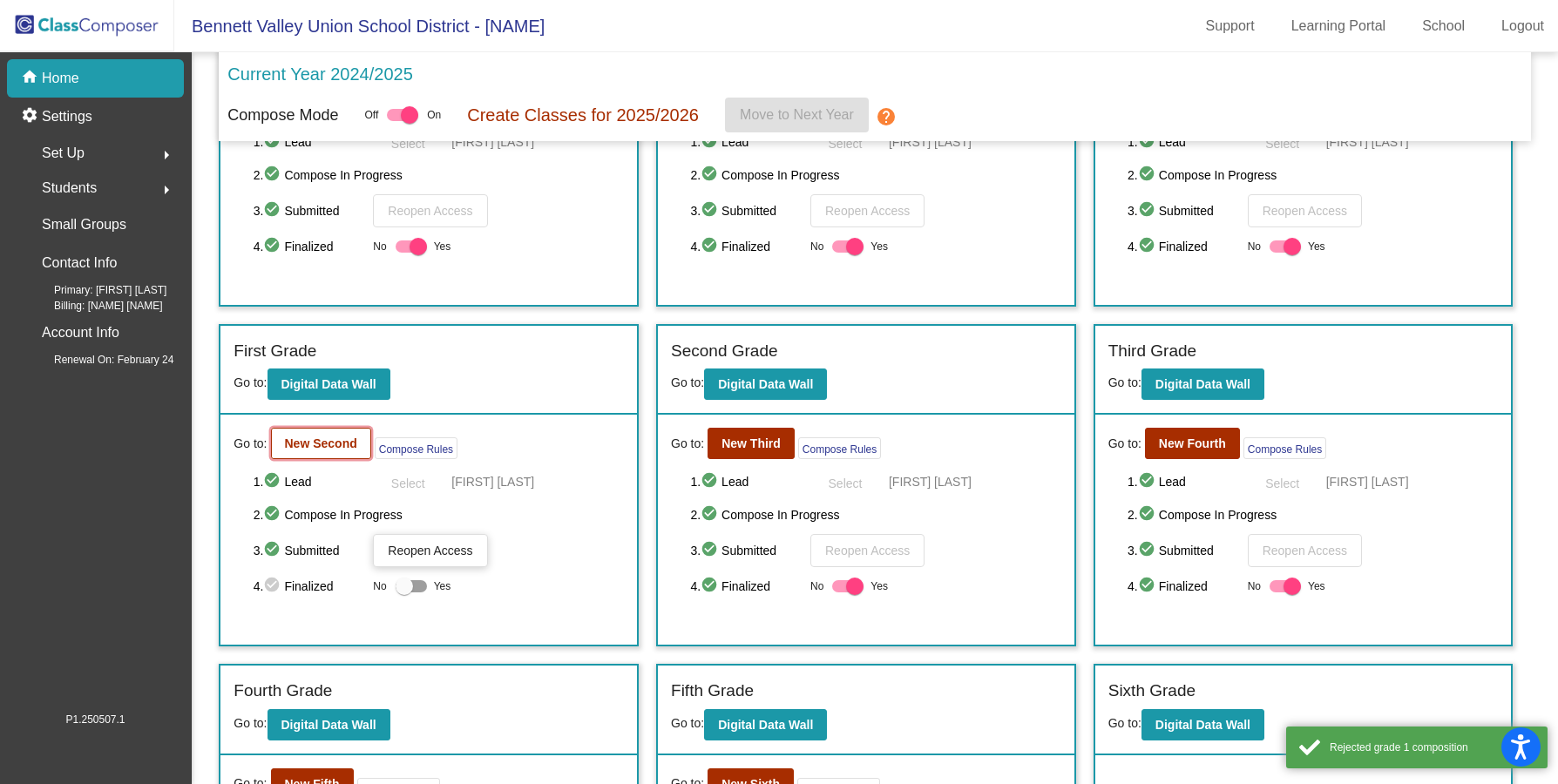 click on "New Second" 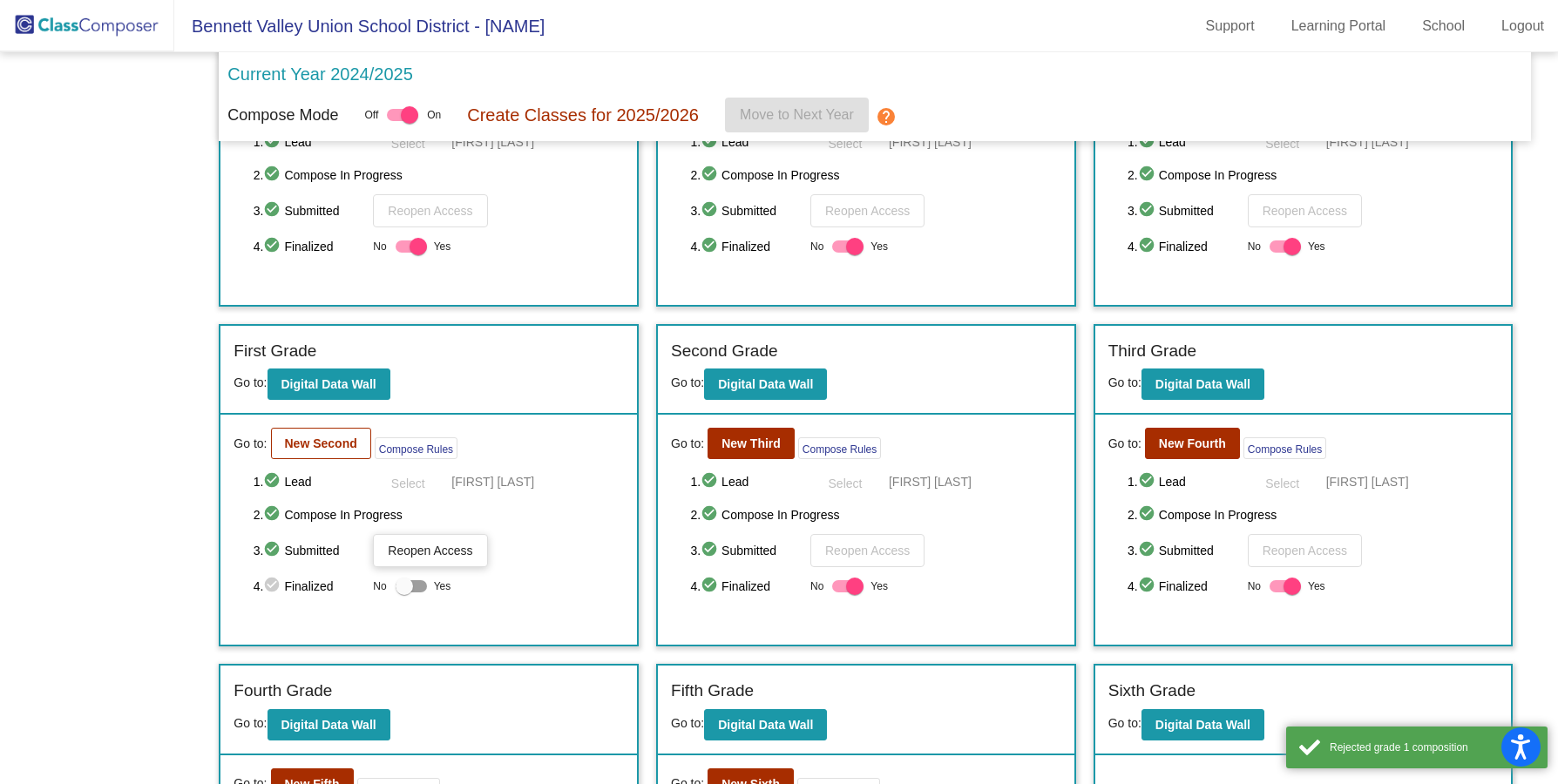 scroll, scrollTop: 0, scrollLeft: 0, axis: both 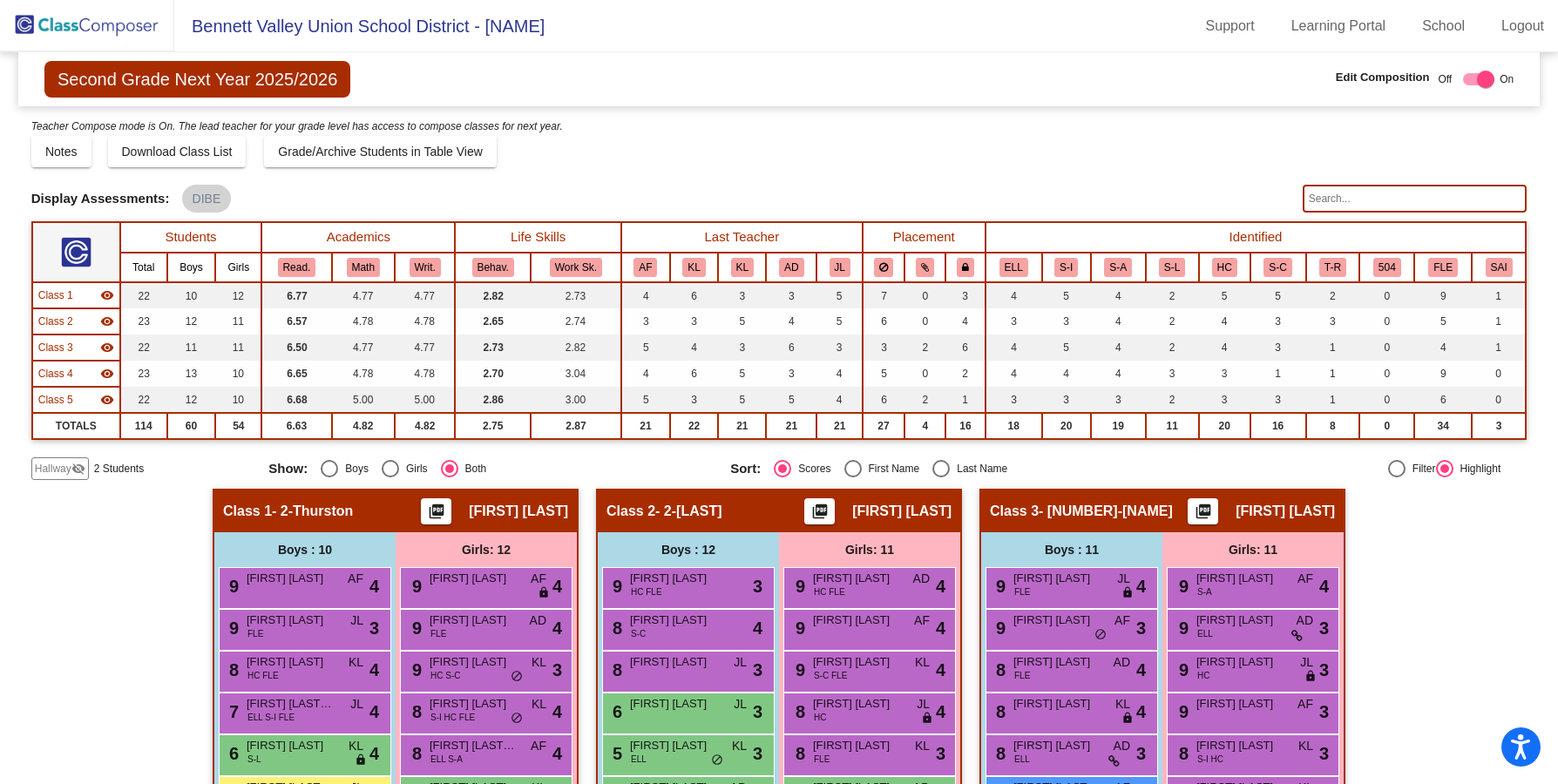 click on "visibility_off" 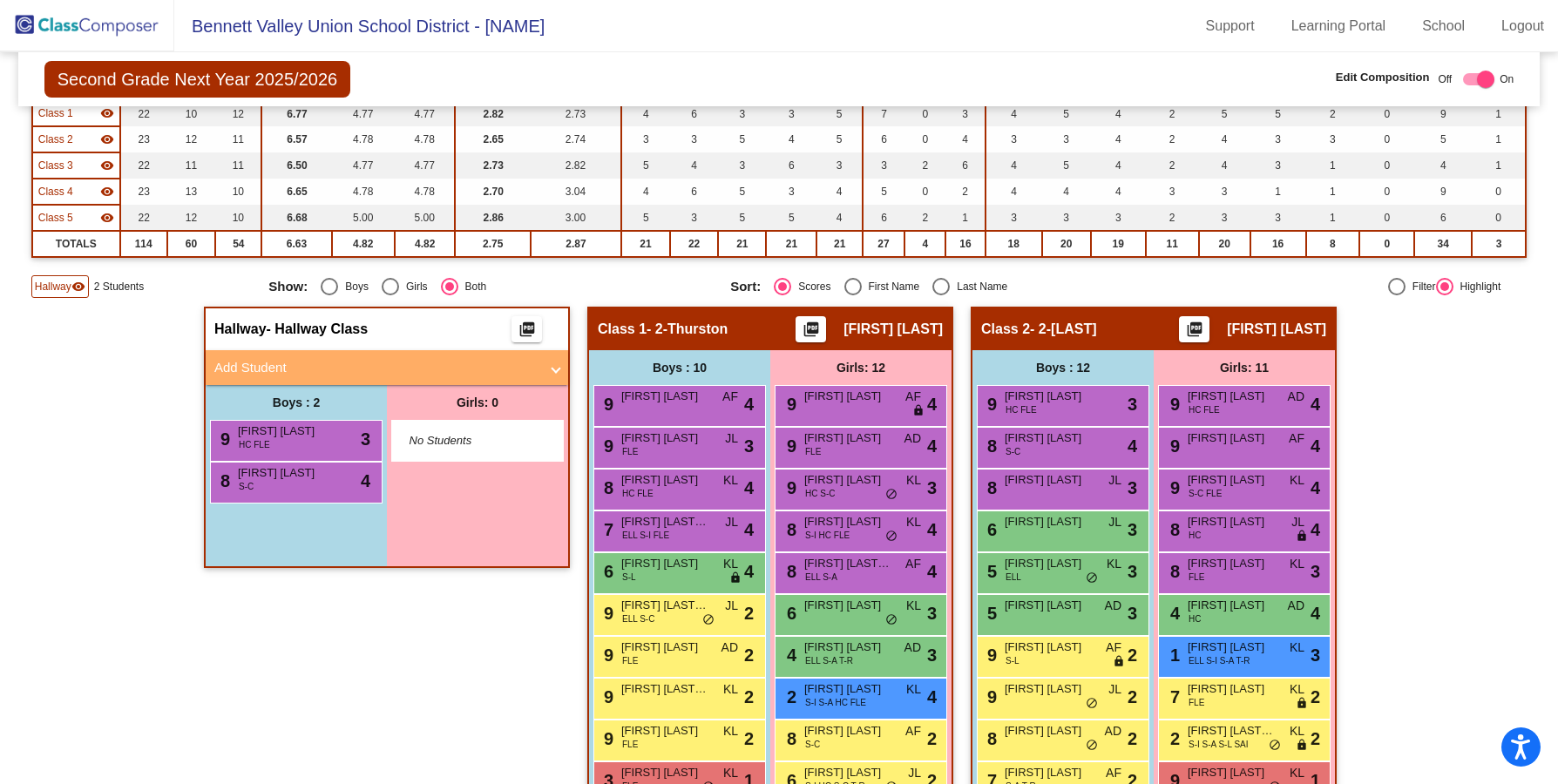 scroll, scrollTop: 0, scrollLeft: 0, axis: both 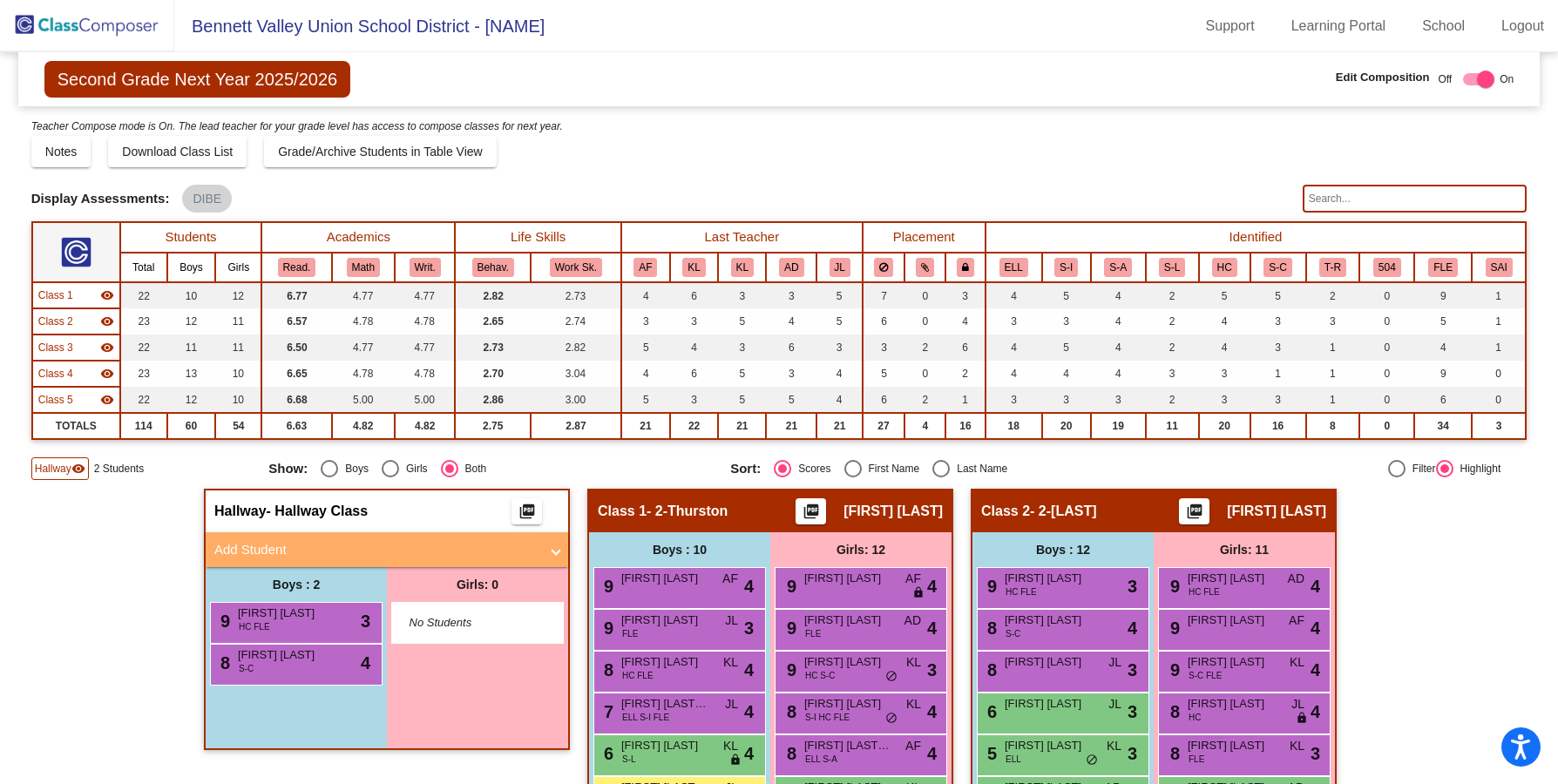 click 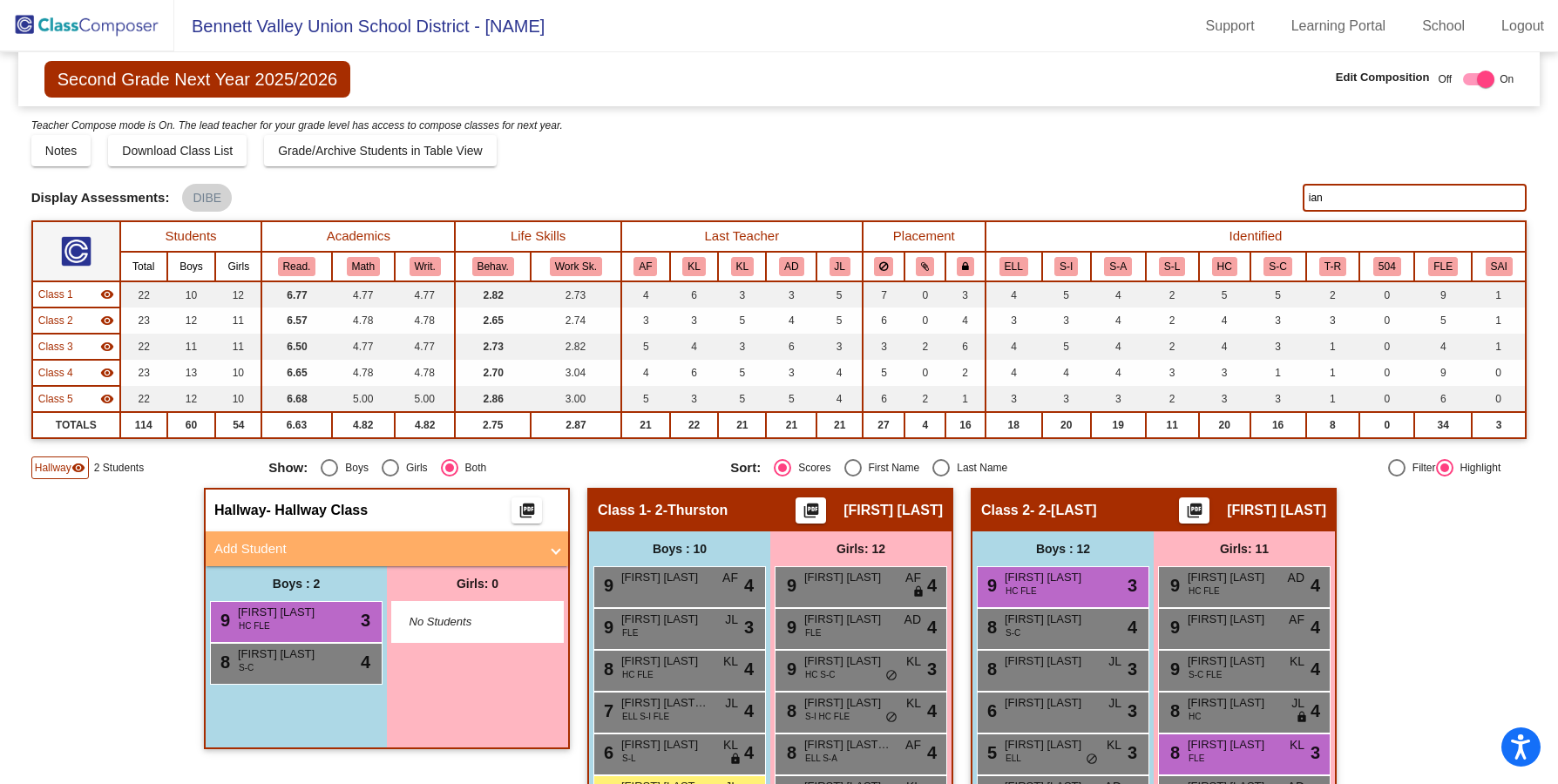 scroll, scrollTop: 0, scrollLeft: 0, axis: both 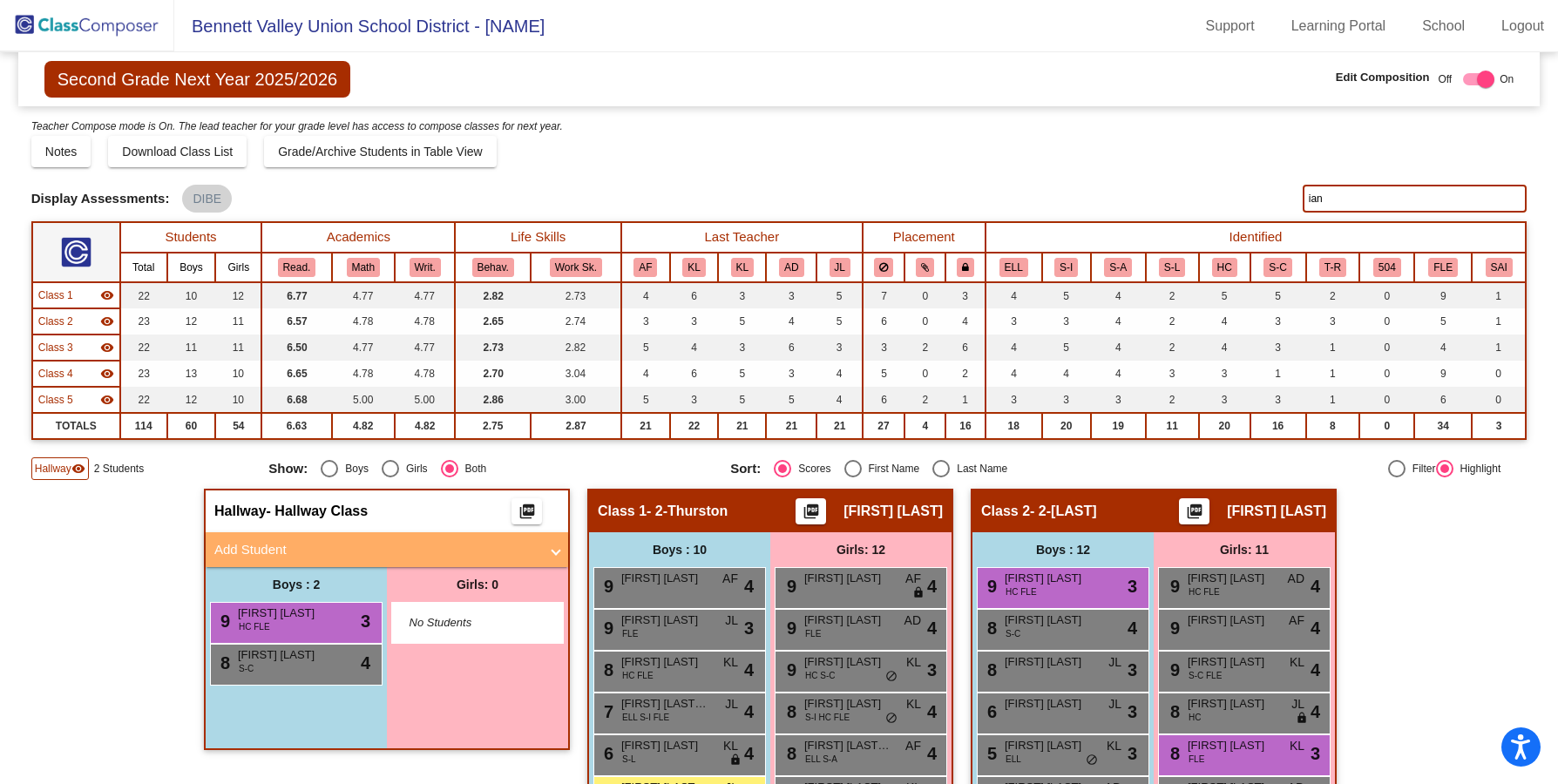 type on "ian" 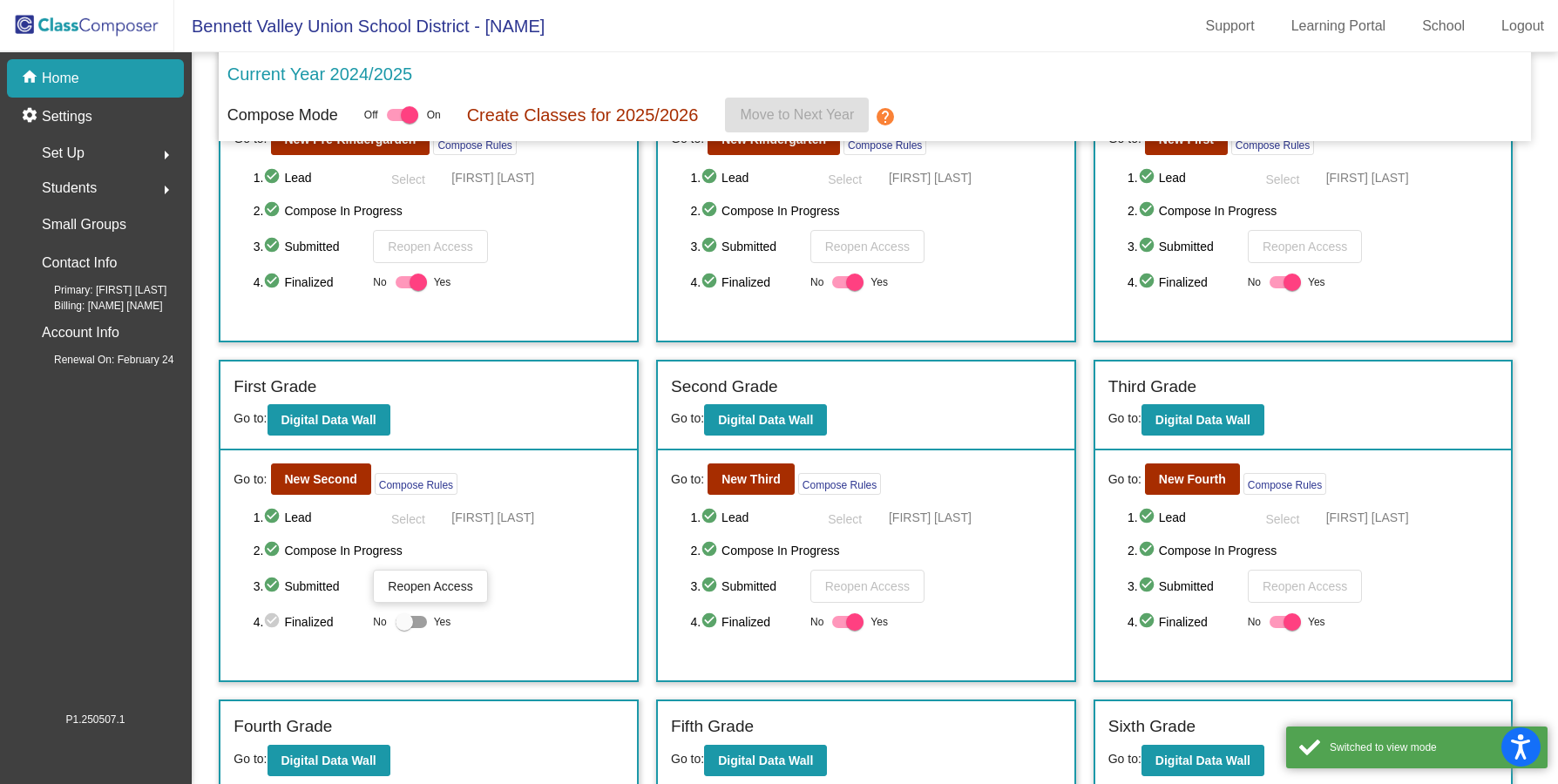 scroll, scrollTop: 141, scrollLeft: 0, axis: vertical 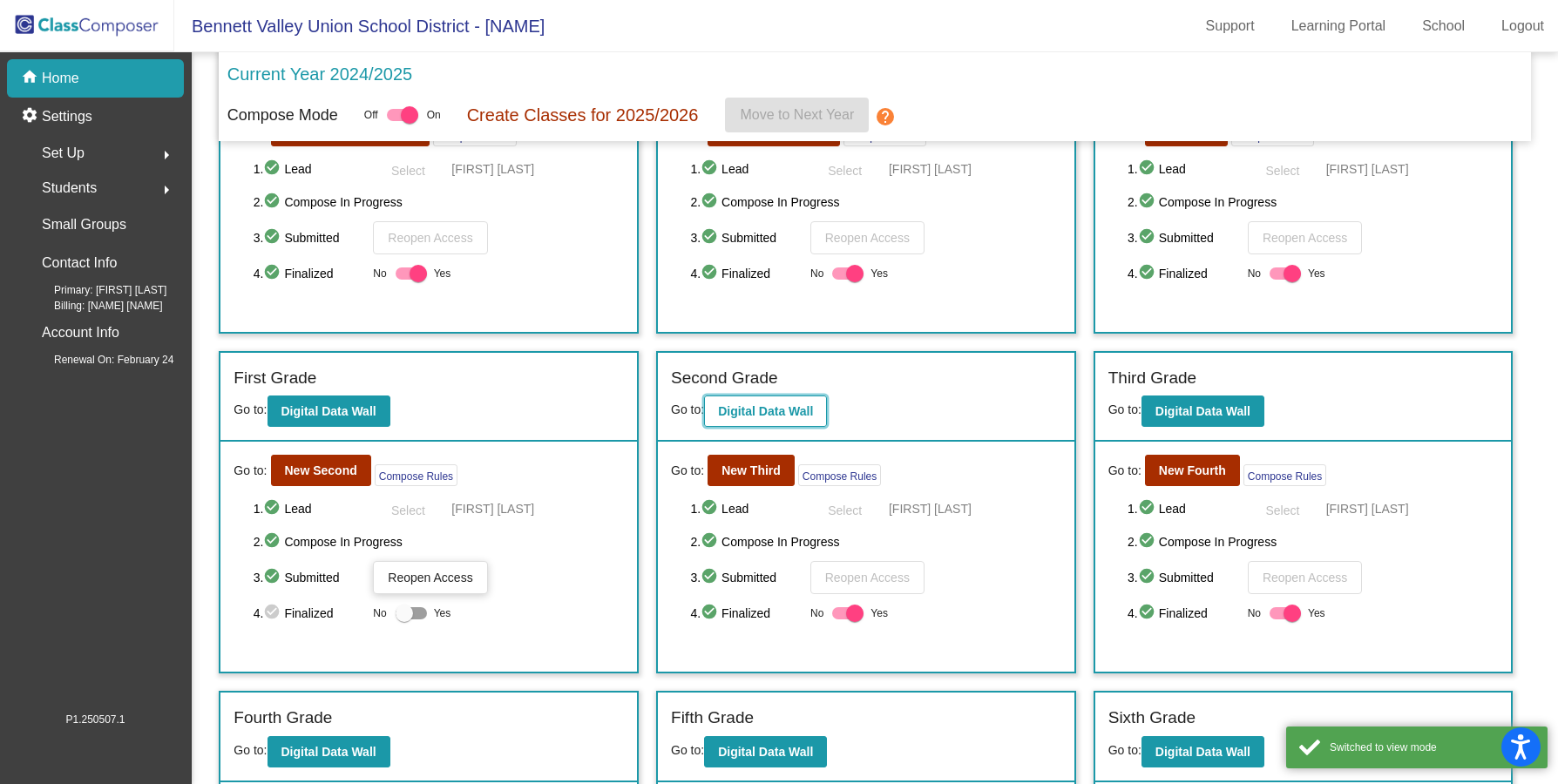 click on "Digital Data Wall" 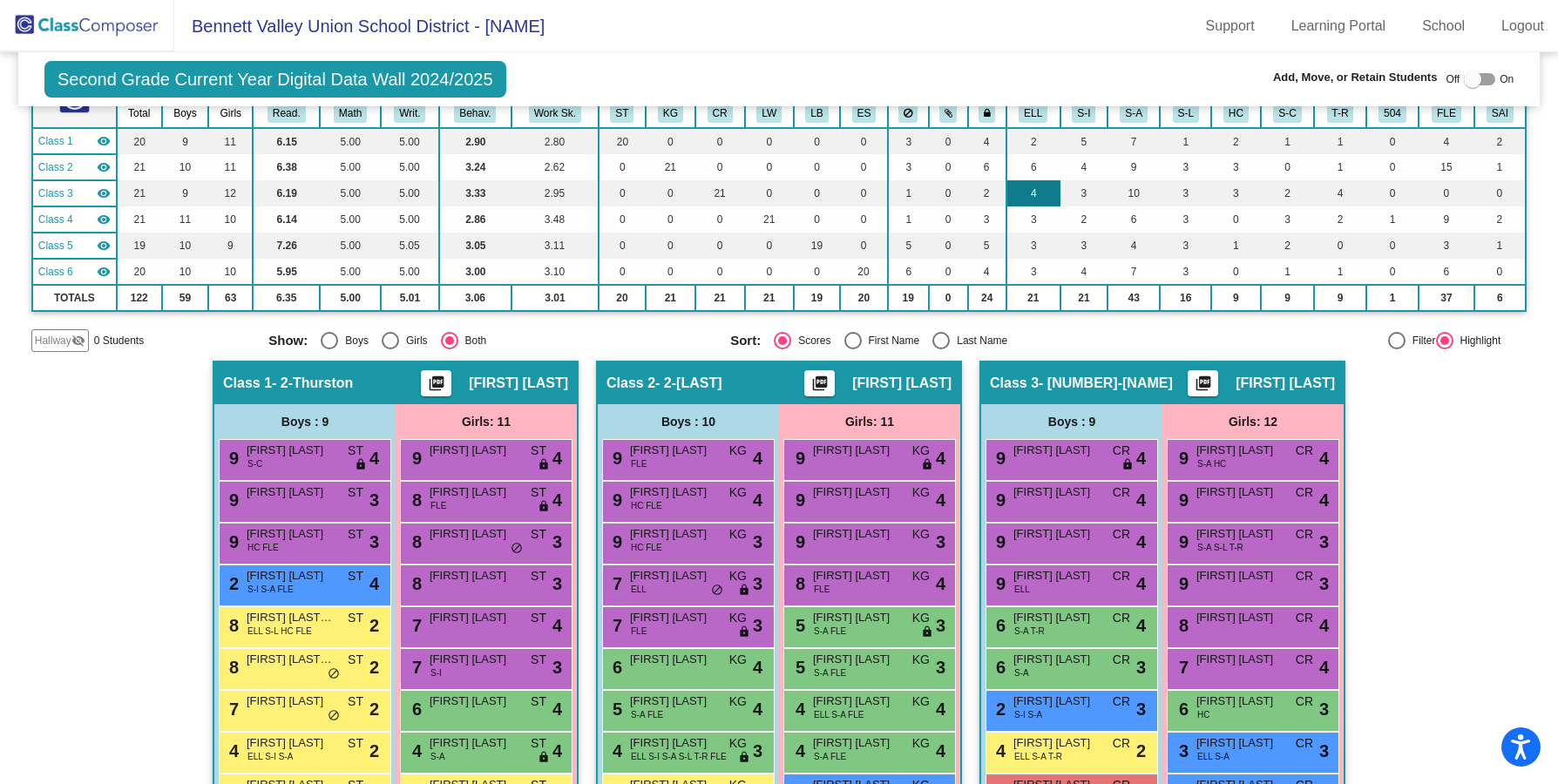 scroll, scrollTop: 83, scrollLeft: 0, axis: vertical 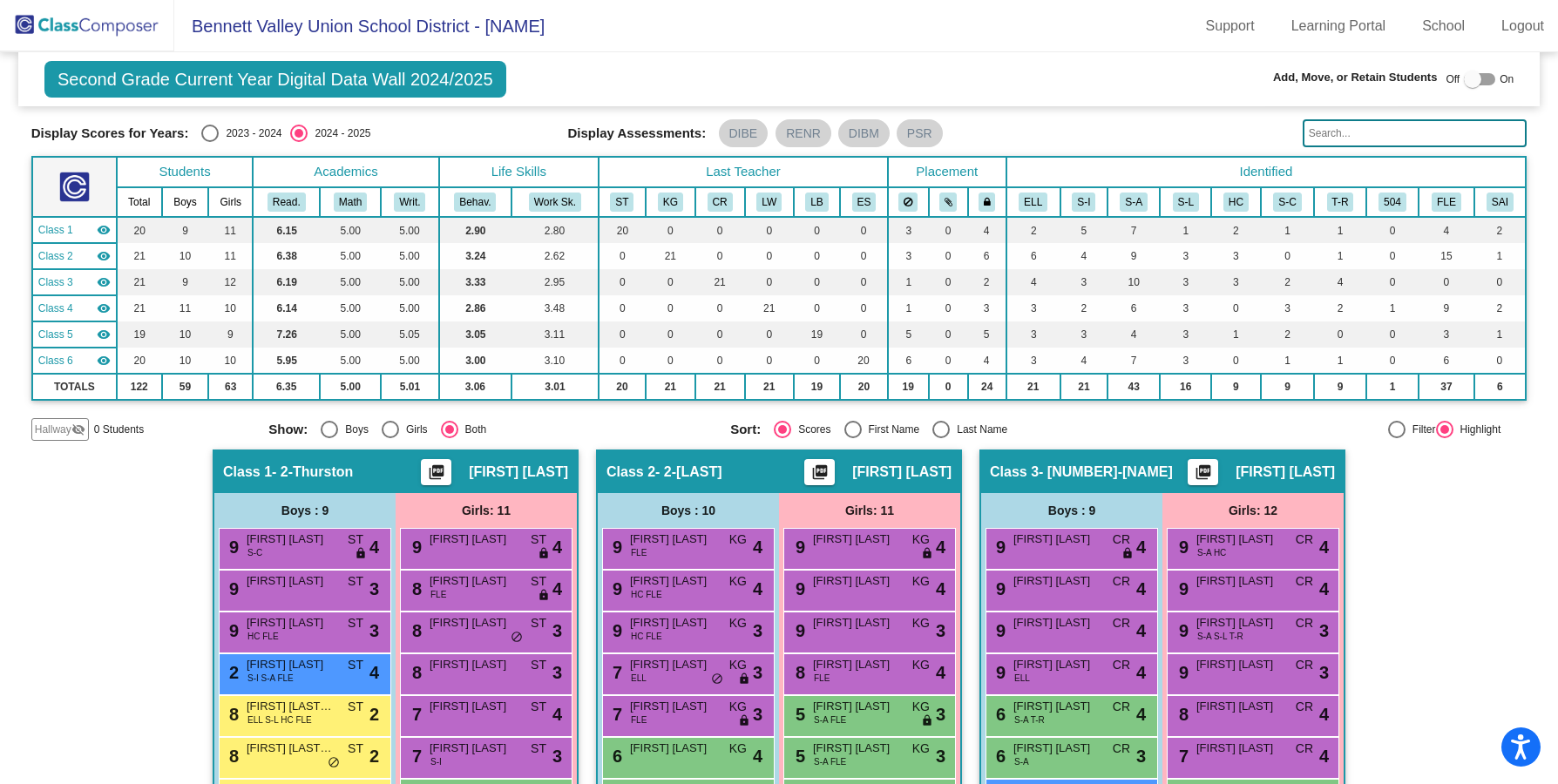 click 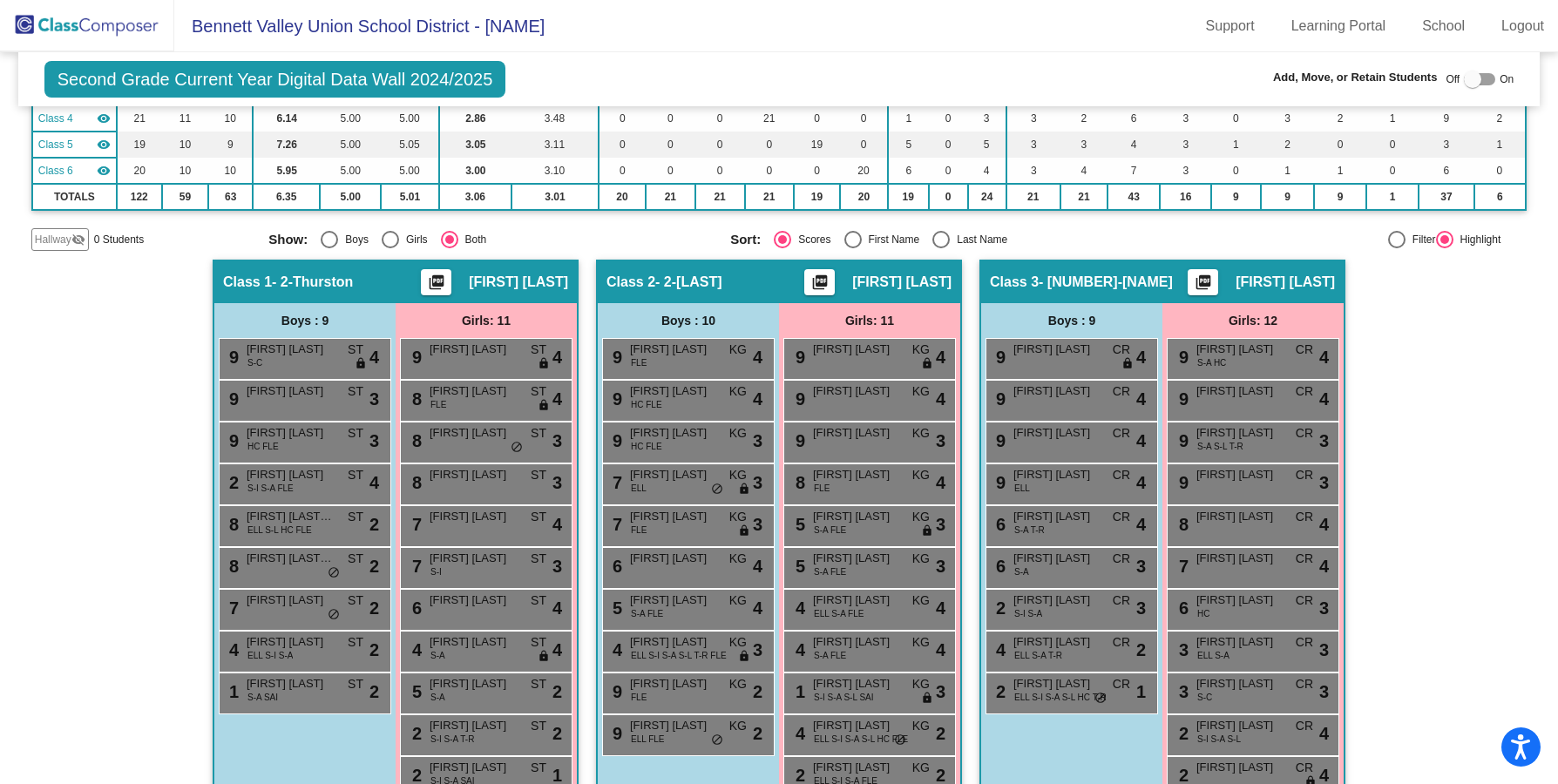 scroll, scrollTop: 0, scrollLeft: 0, axis: both 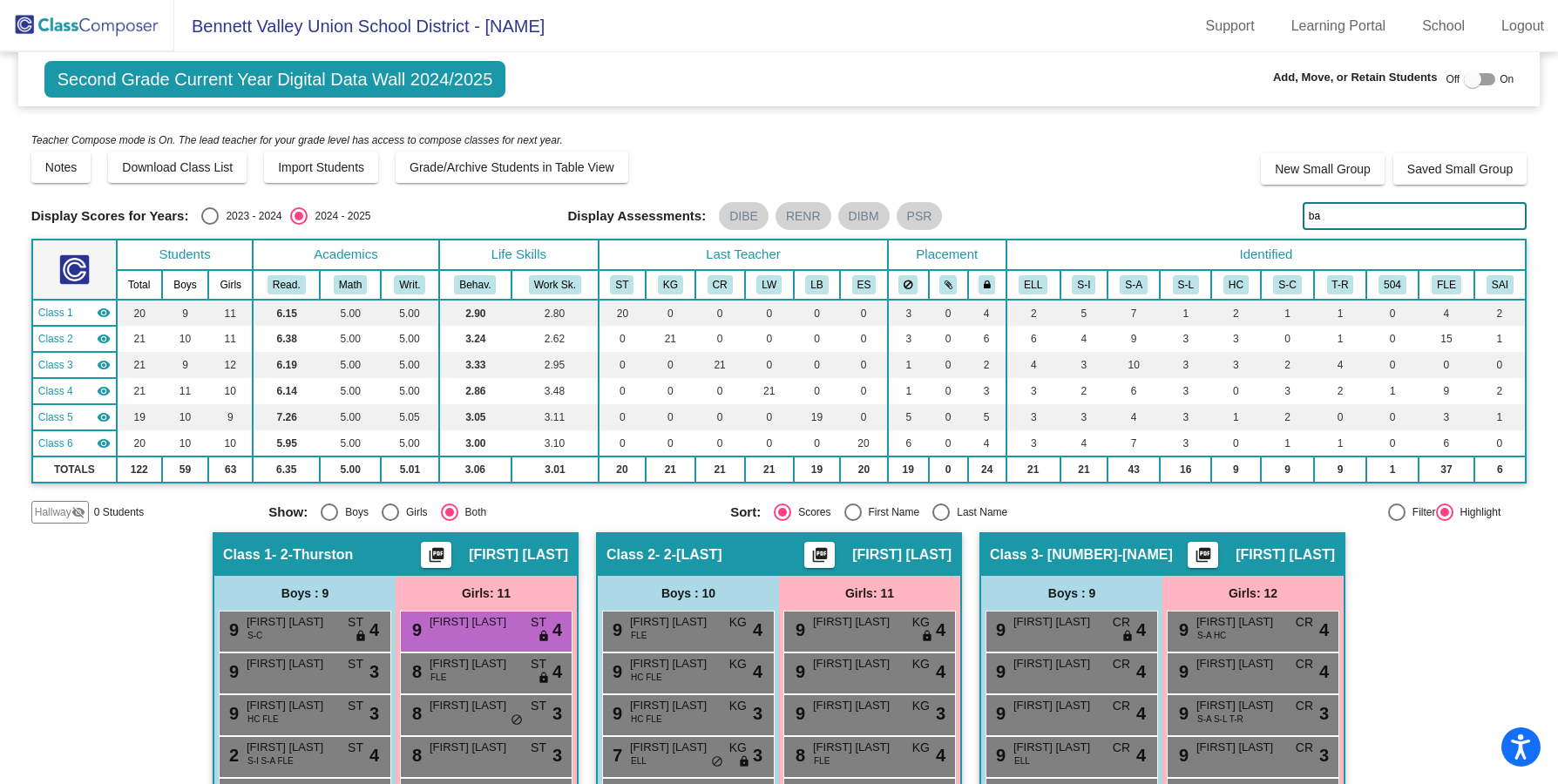 type on "b" 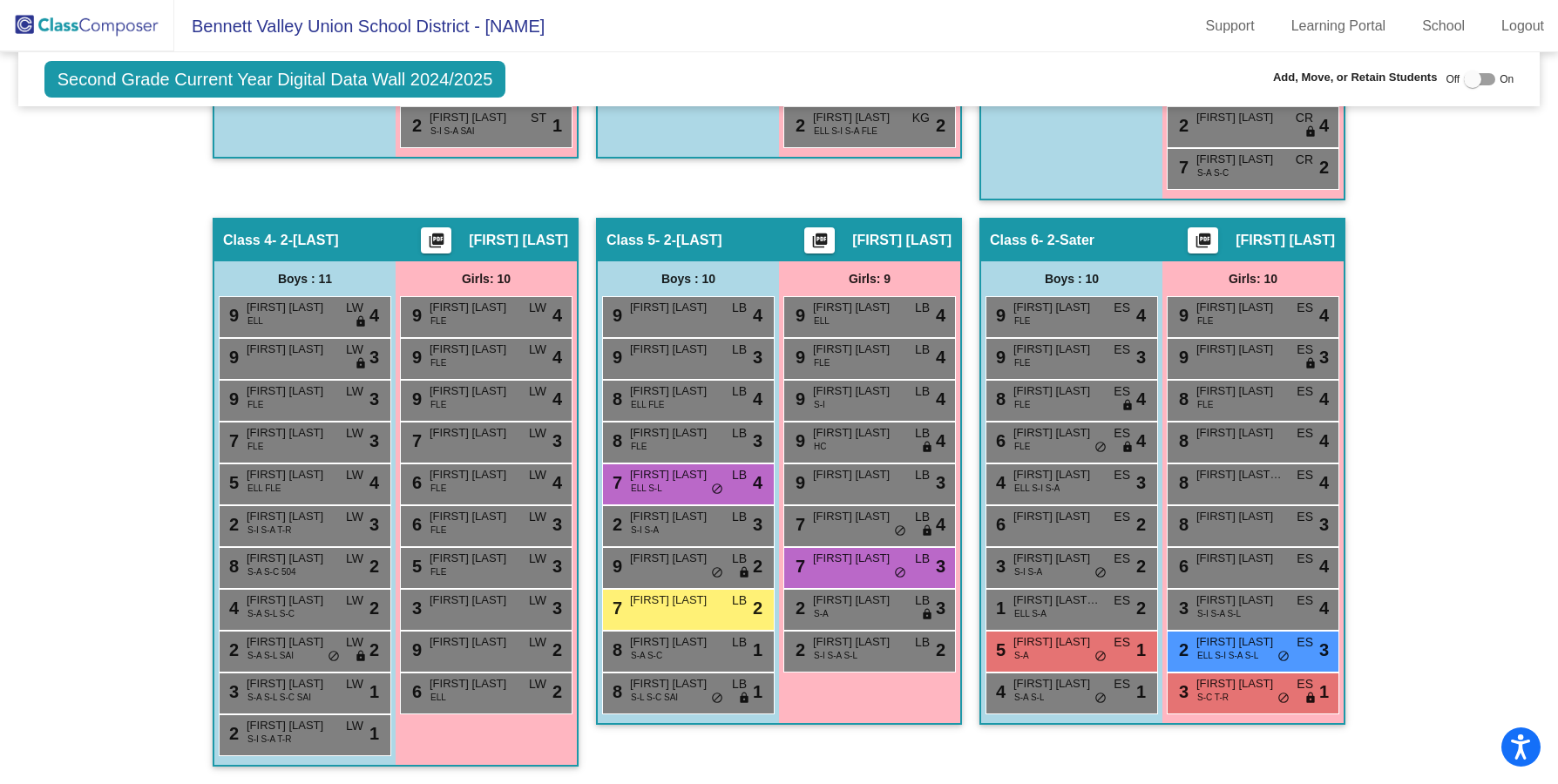 scroll, scrollTop: 0, scrollLeft: 0, axis: both 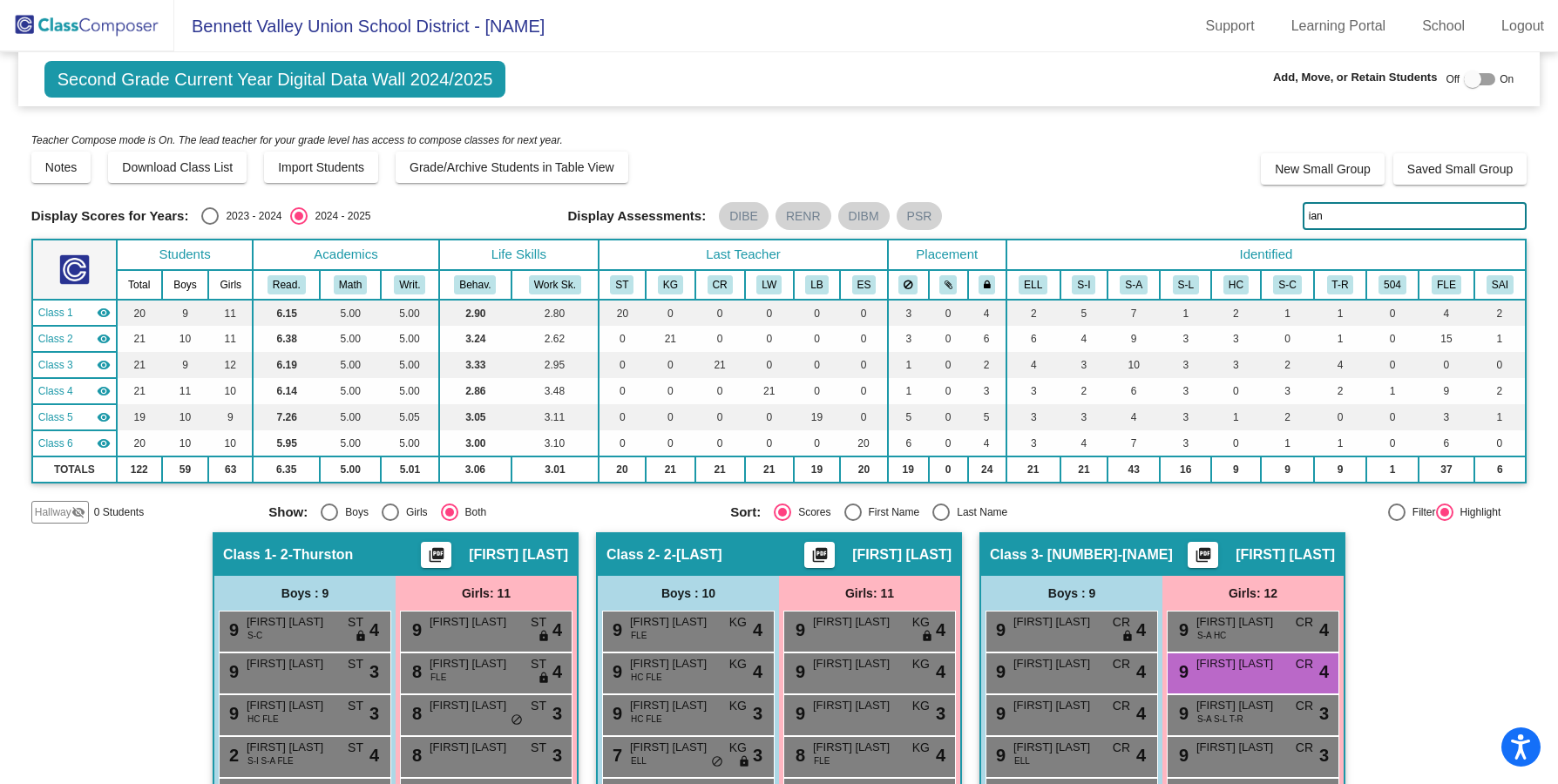 type on "ian" 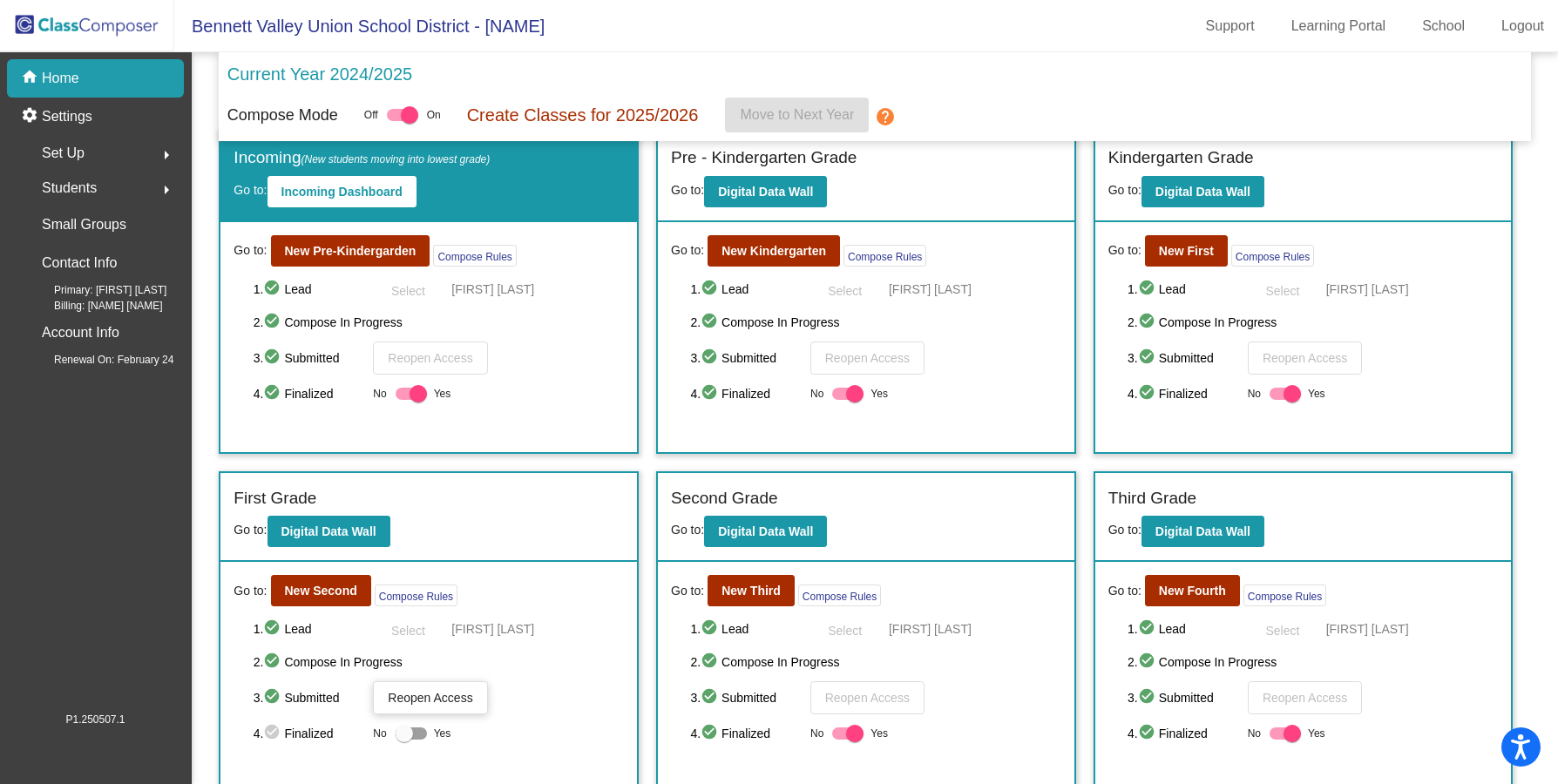 scroll, scrollTop: 23, scrollLeft: 0, axis: vertical 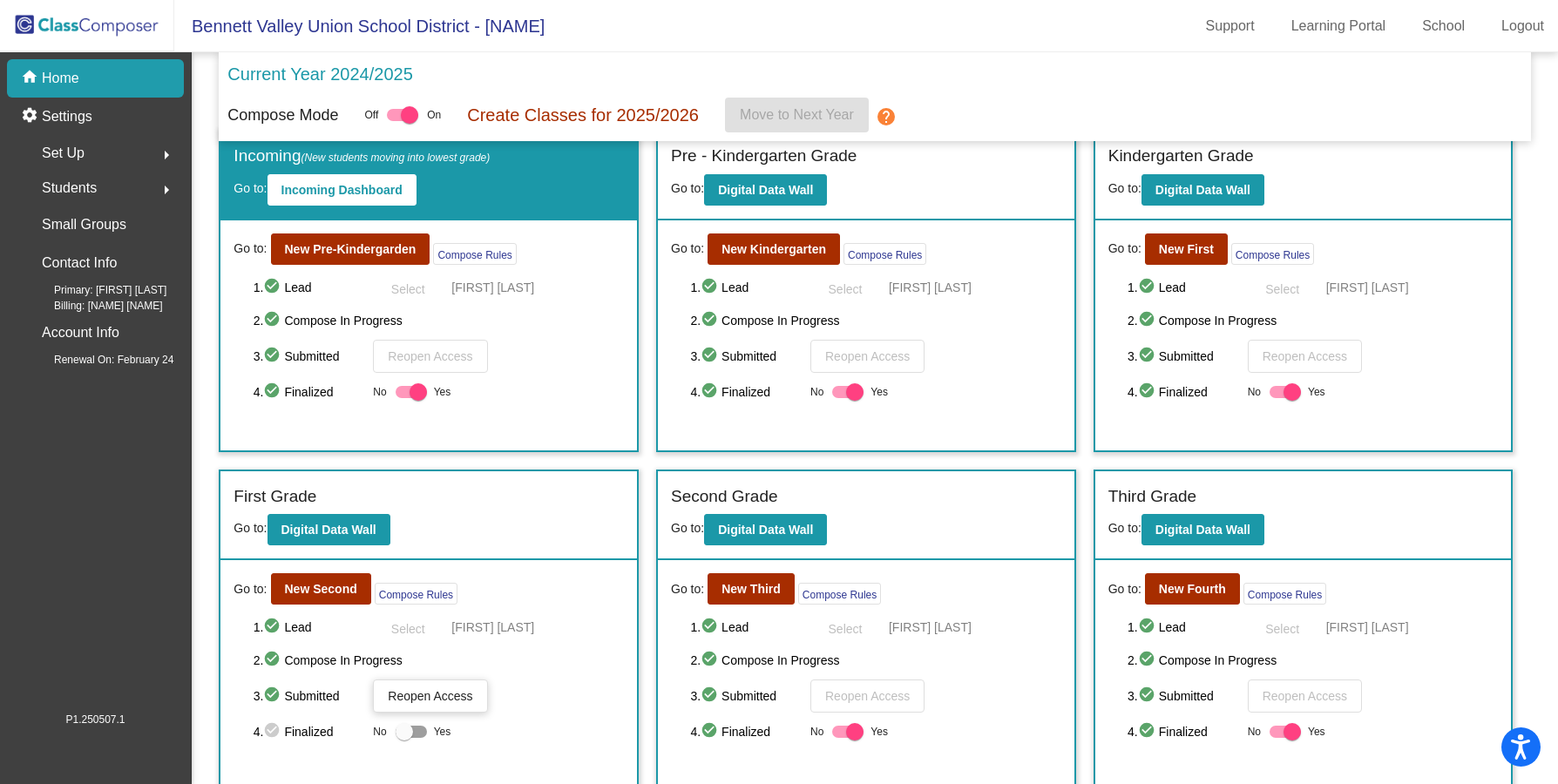 click on "Reopen Access" 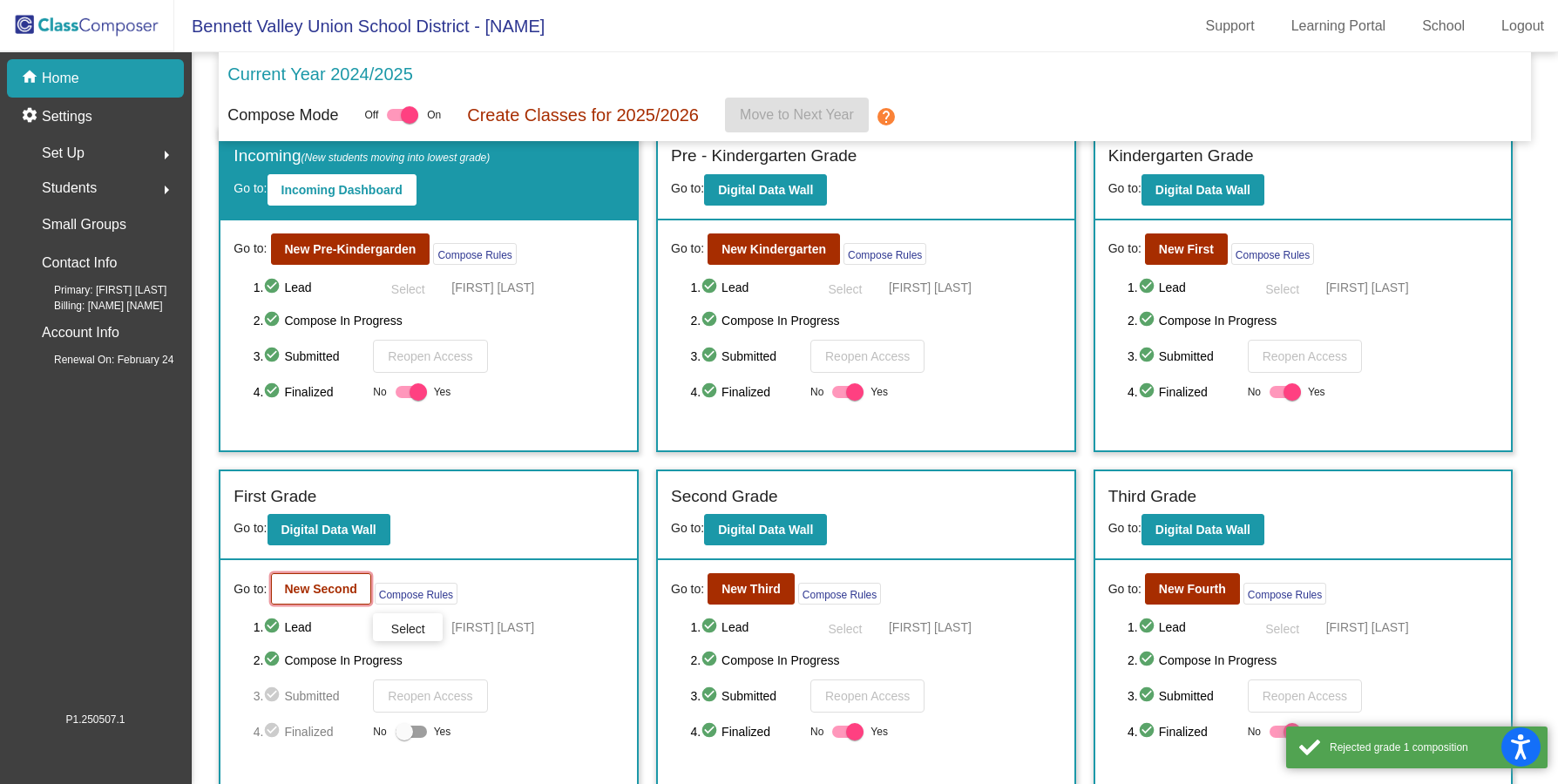 click on "New Second" 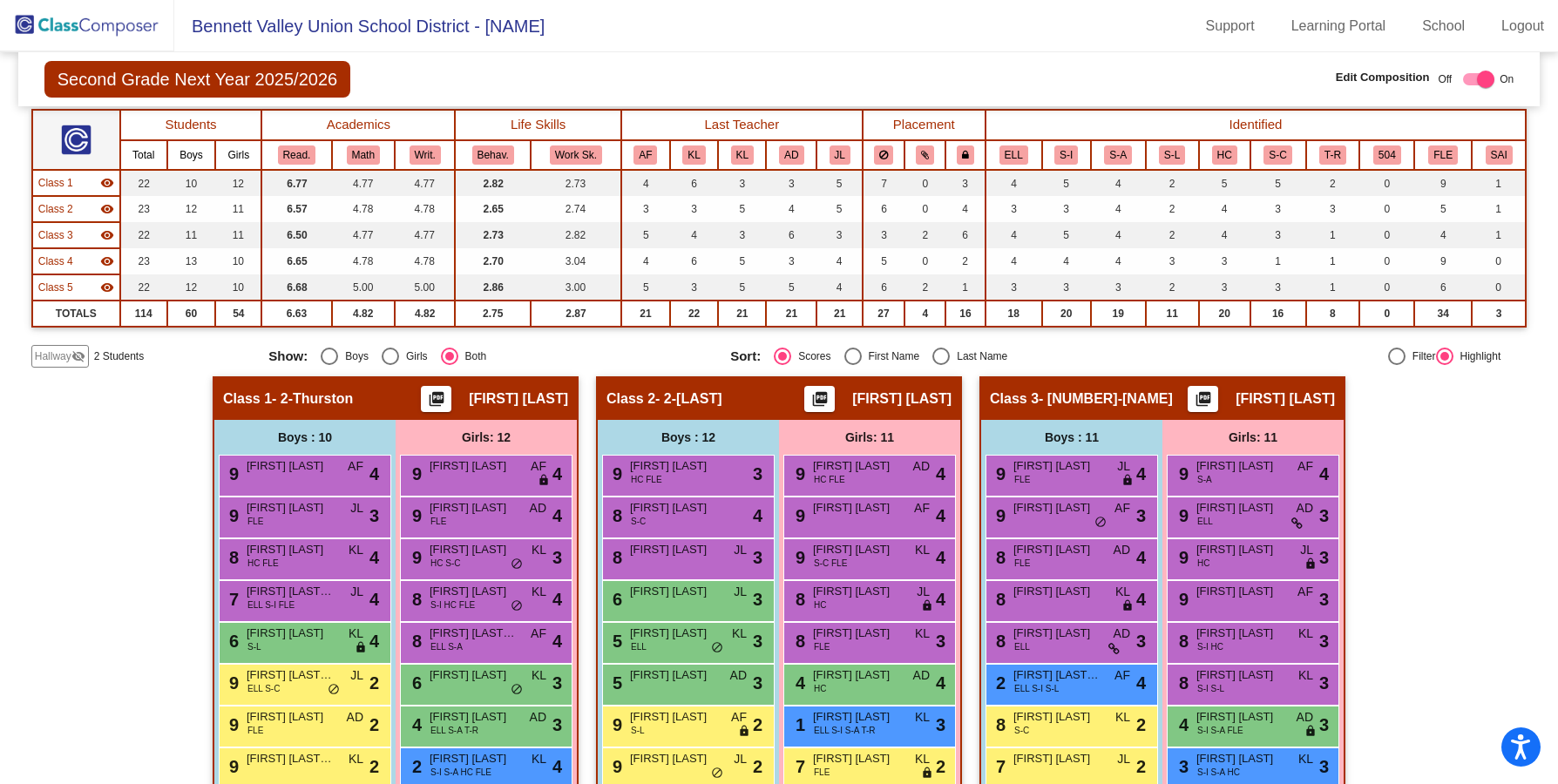 scroll, scrollTop: 141, scrollLeft: 0, axis: vertical 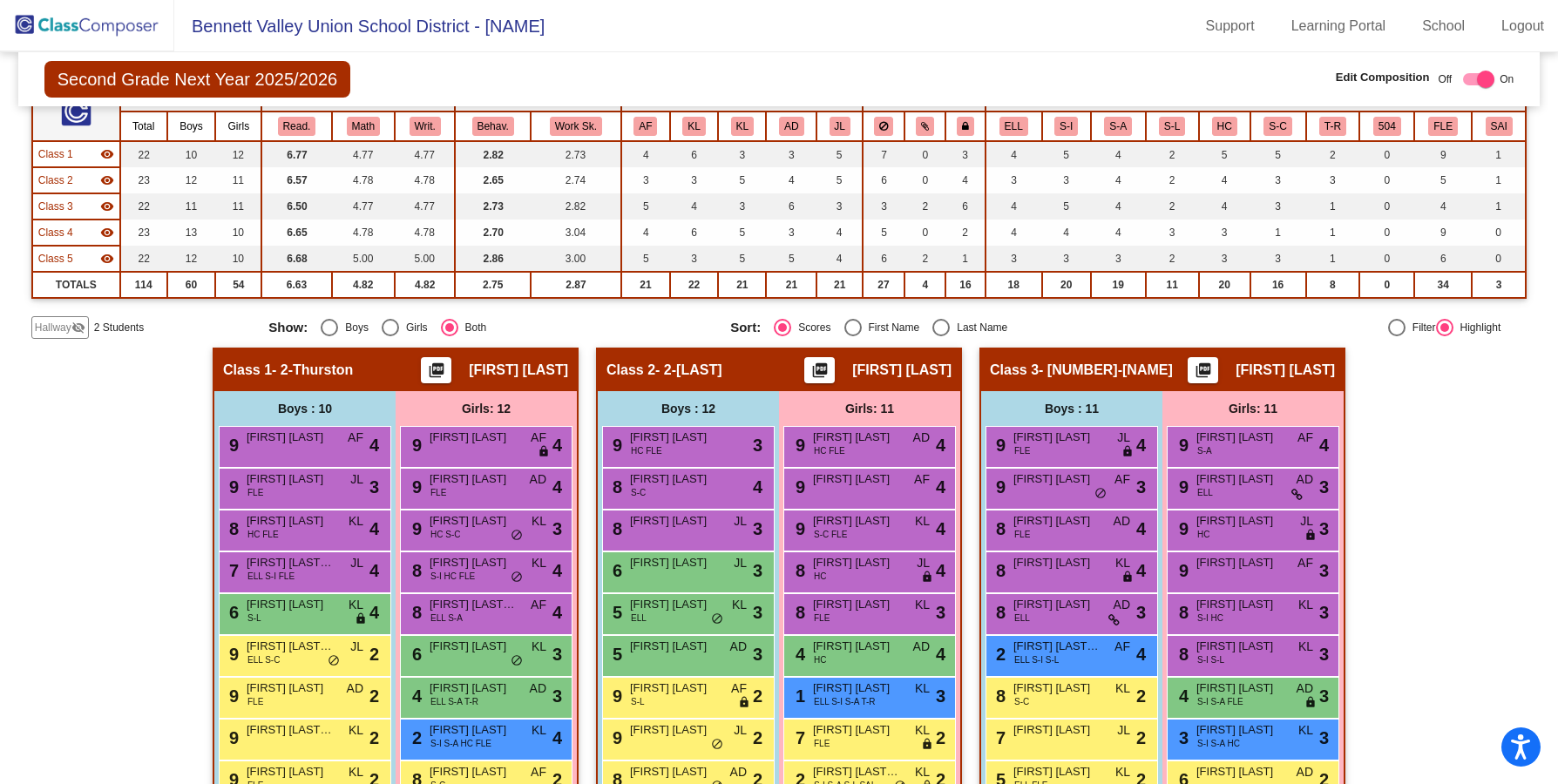 click on "visibility_off" 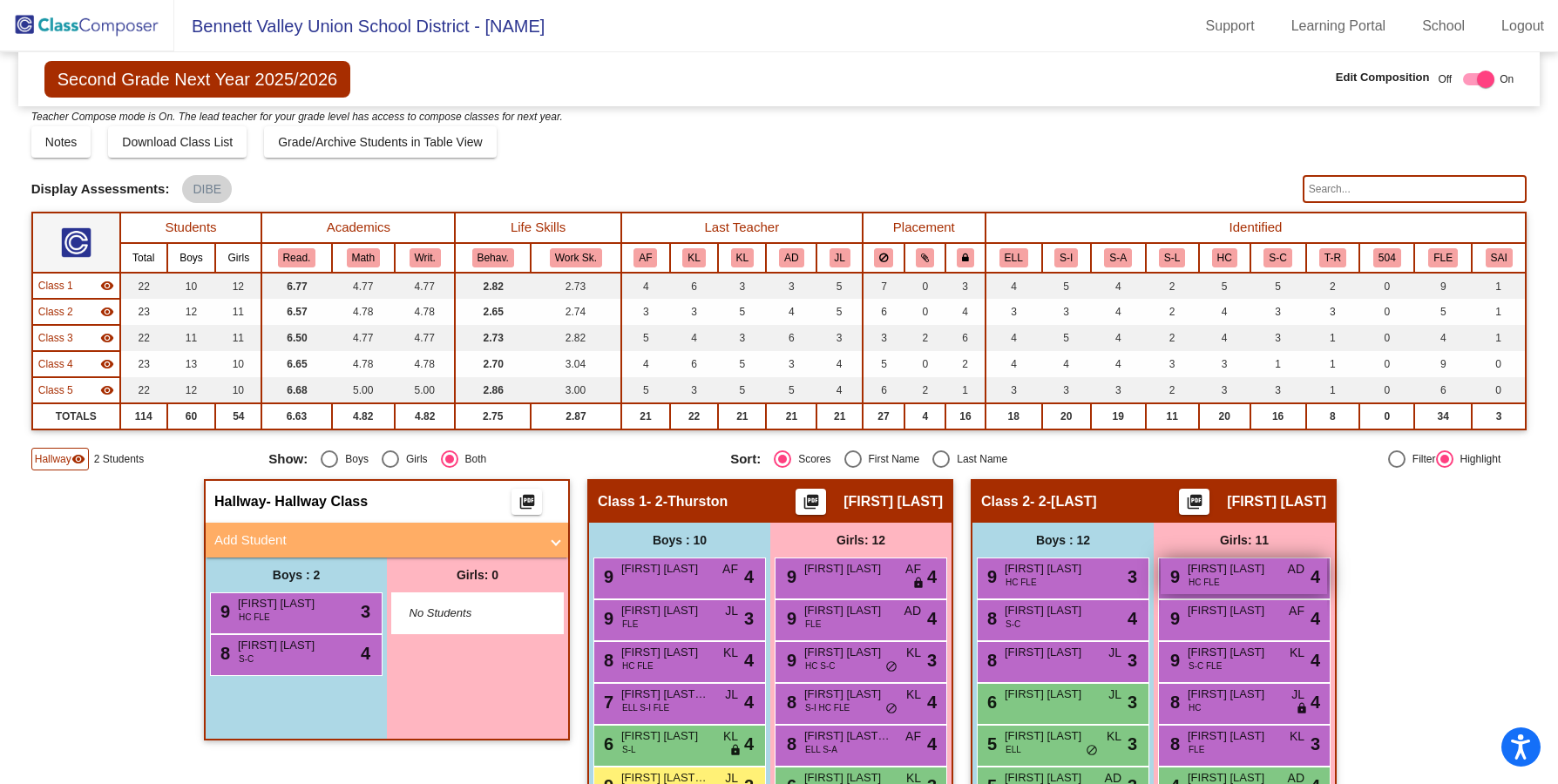 scroll, scrollTop: 0, scrollLeft: 0, axis: both 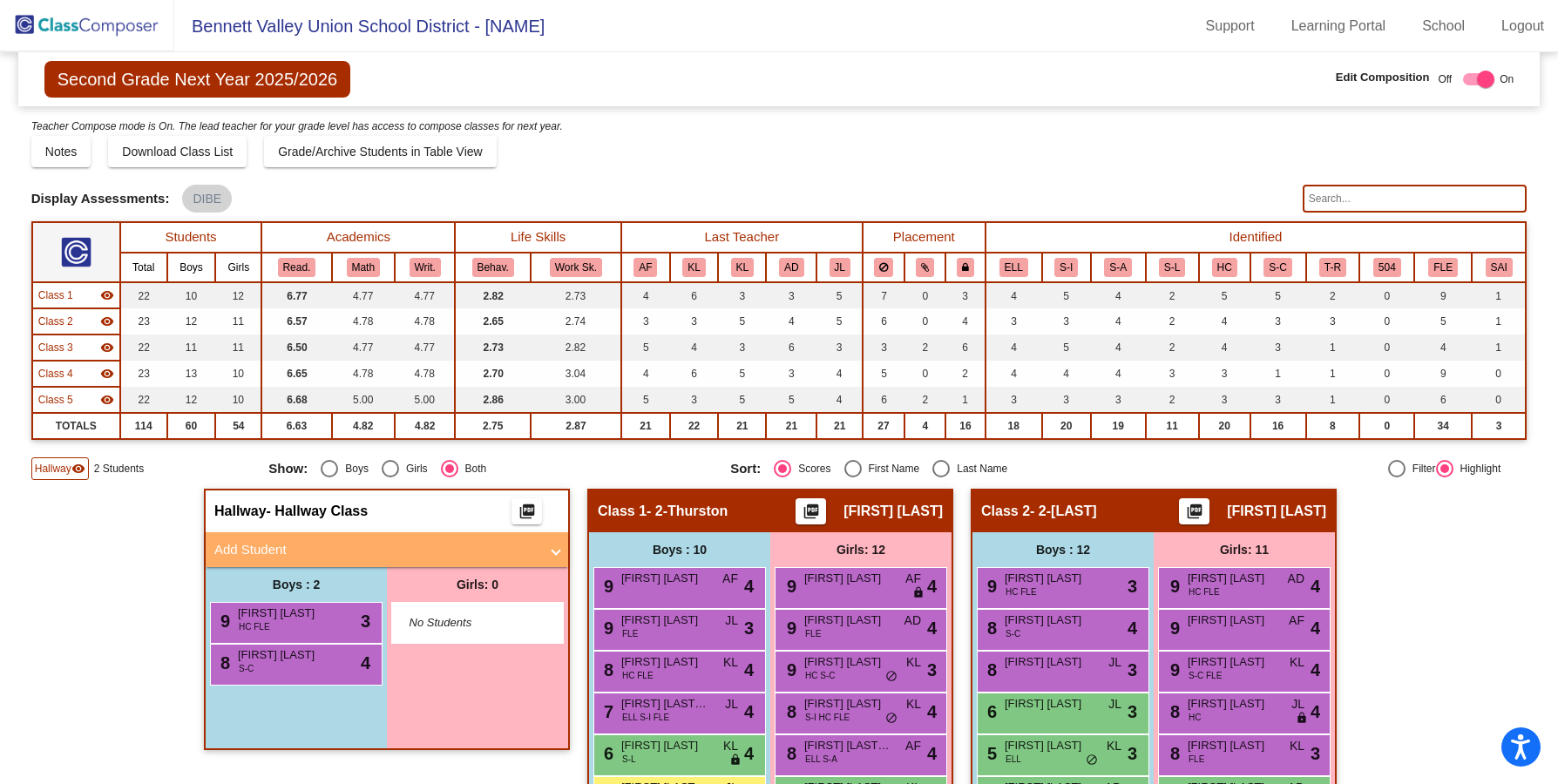 click 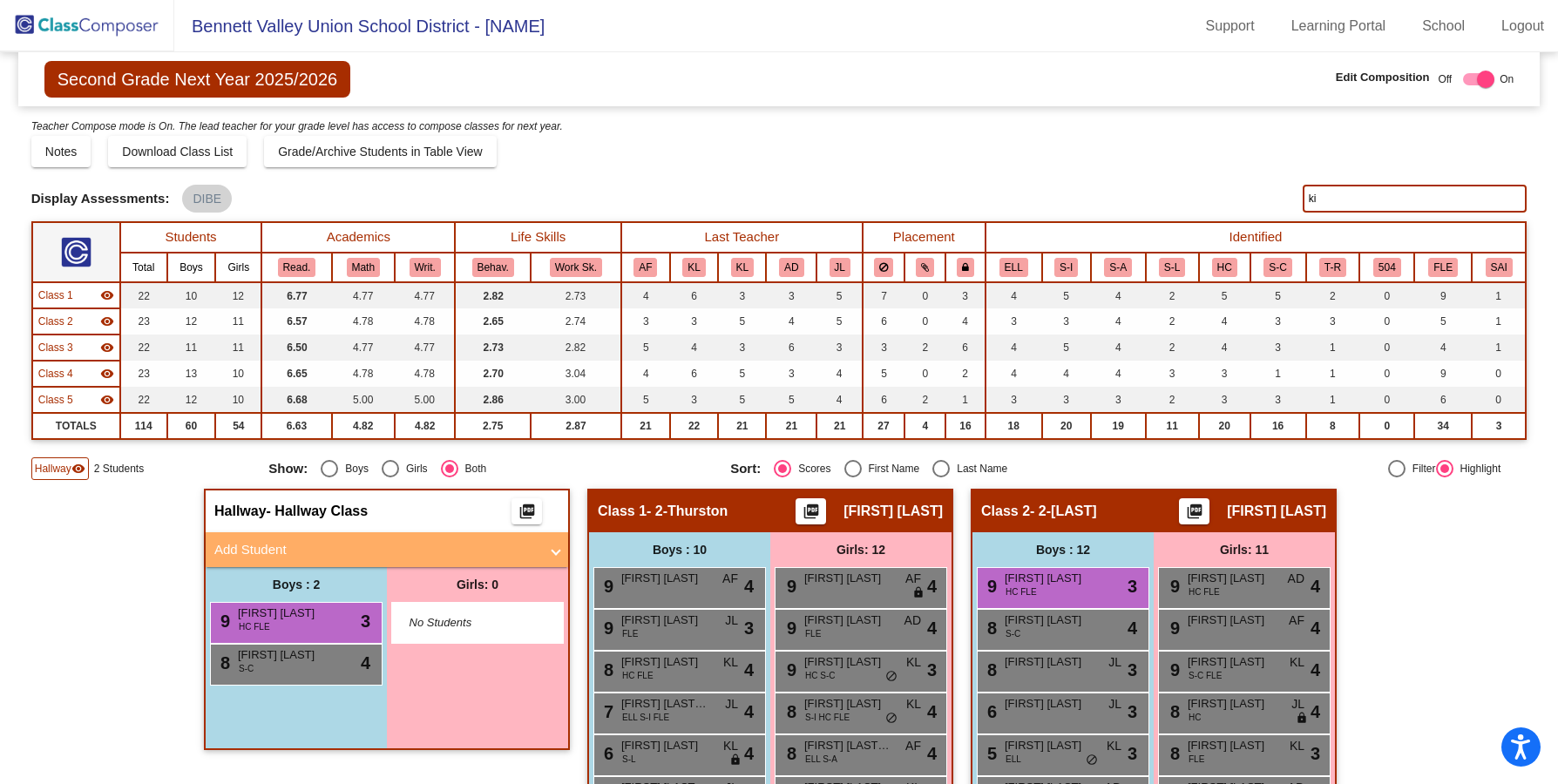 type on "k" 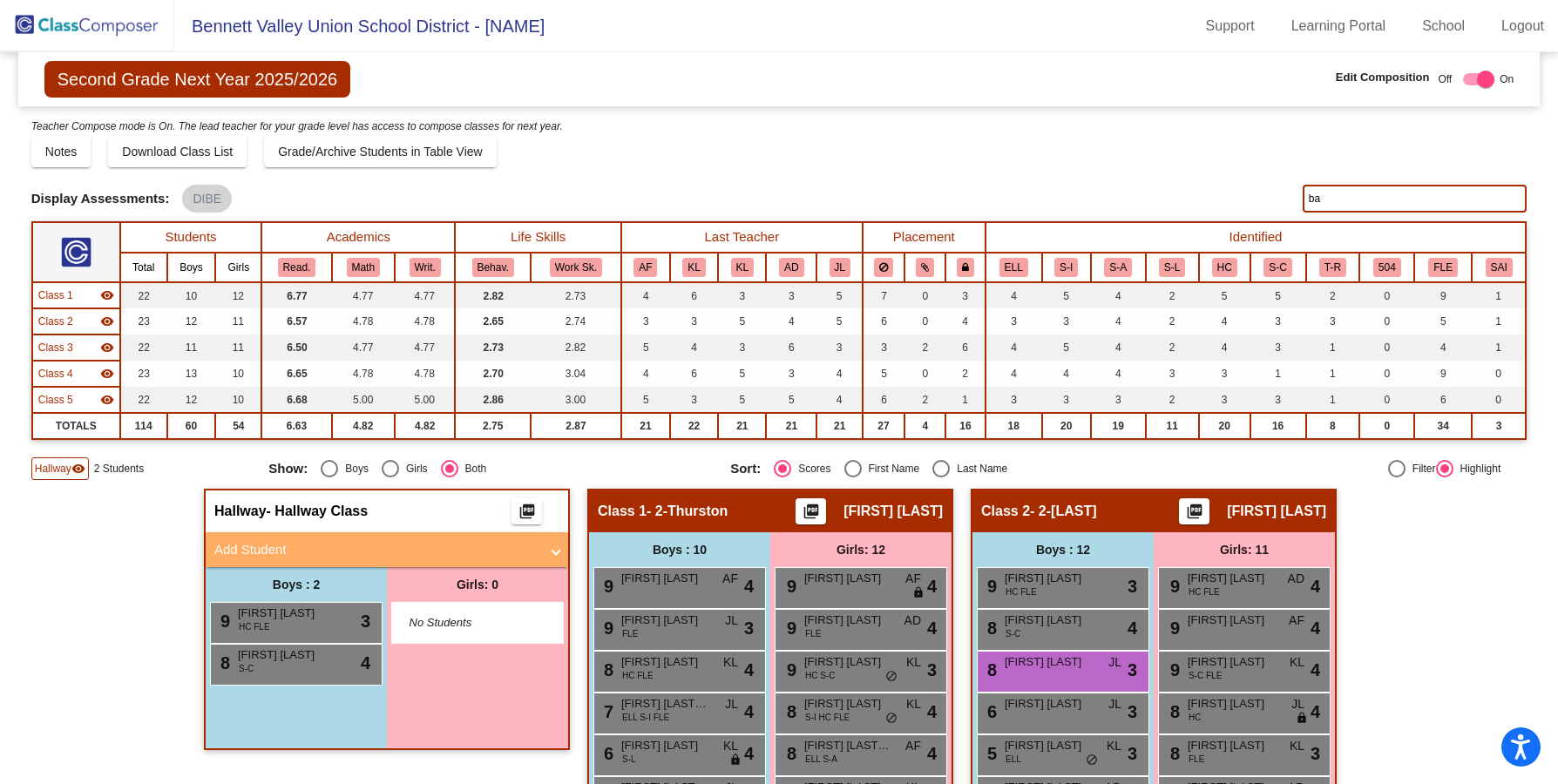 type on "b" 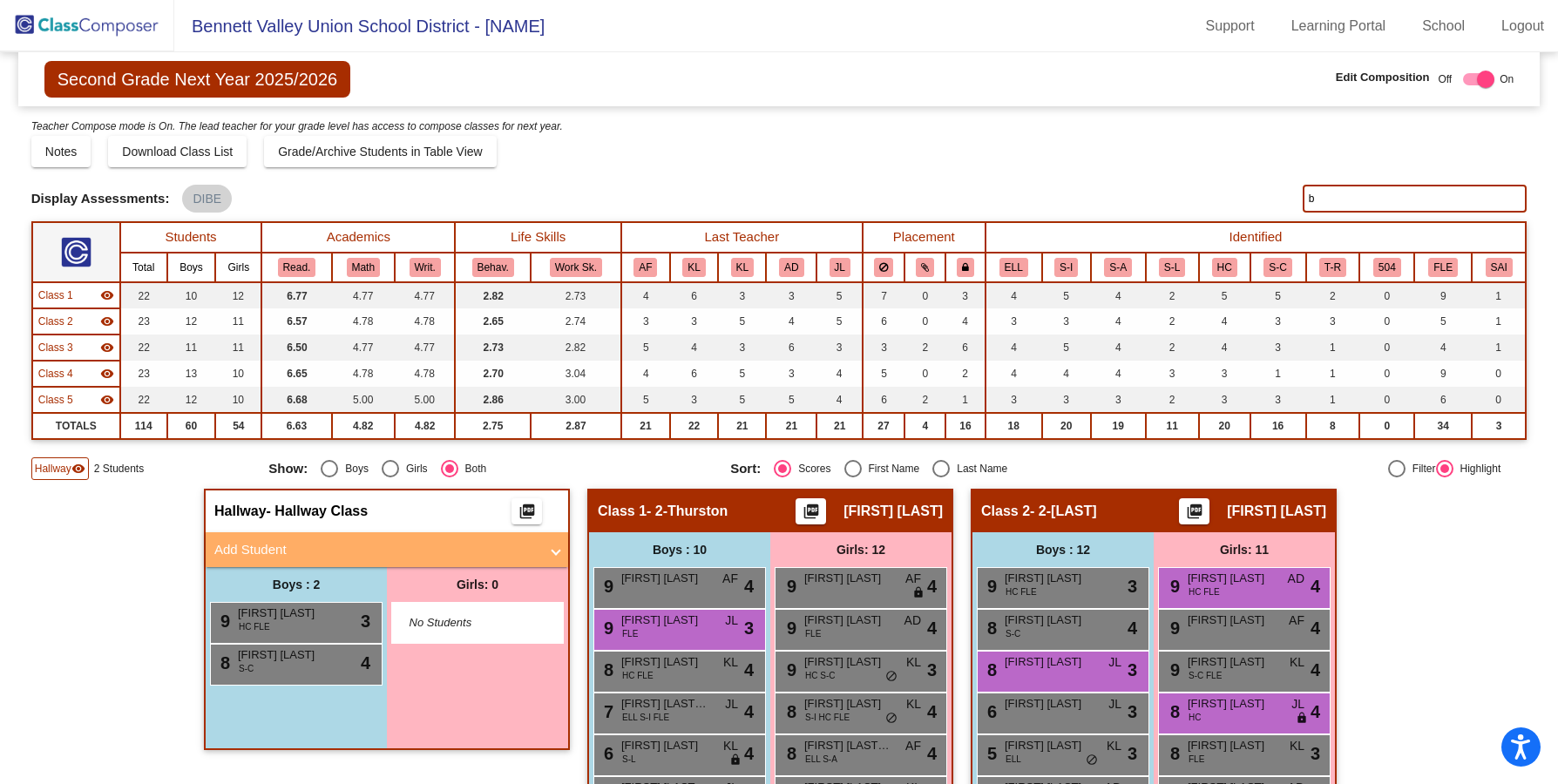 type 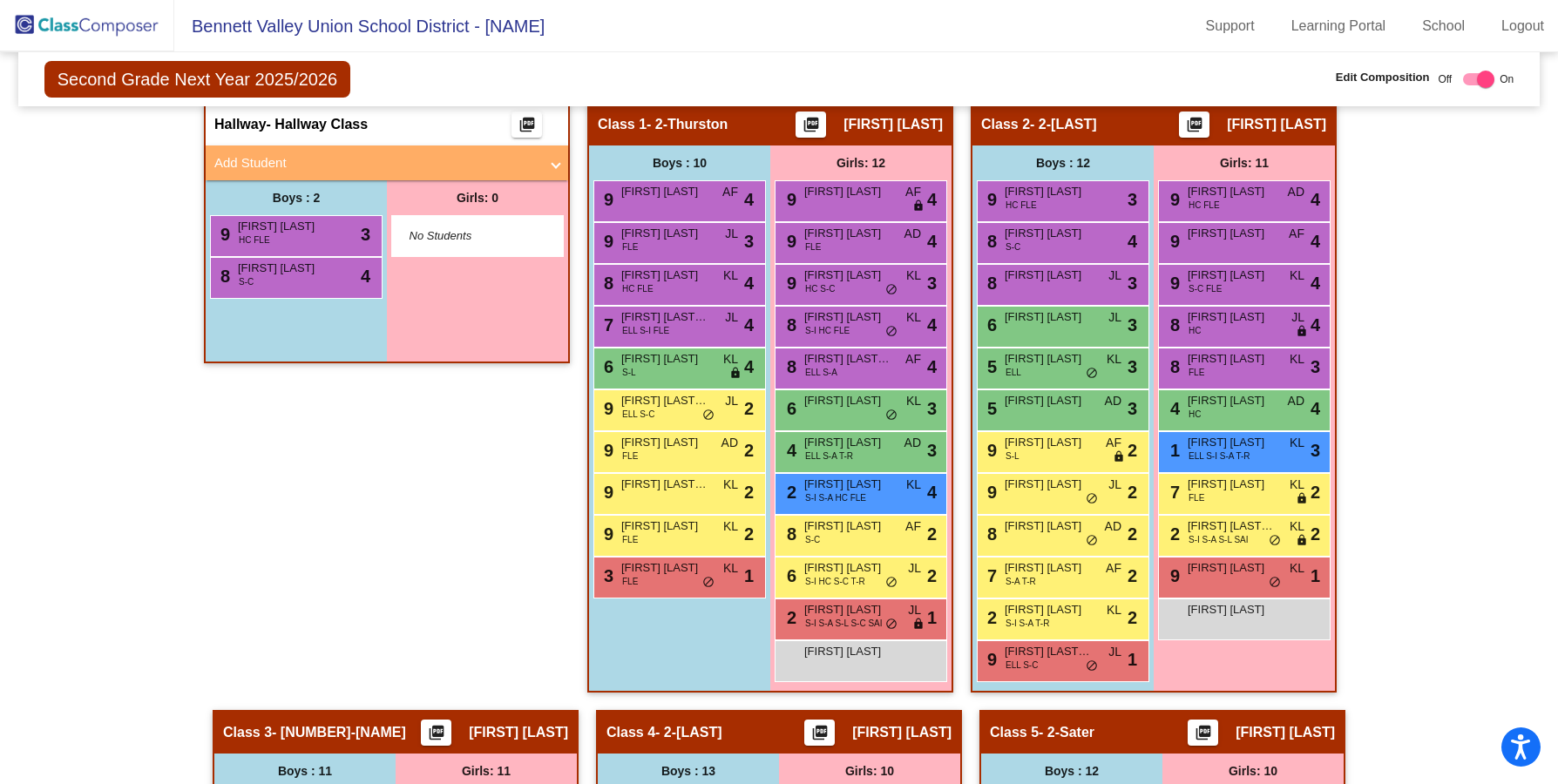 scroll, scrollTop: 384, scrollLeft: 0, axis: vertical 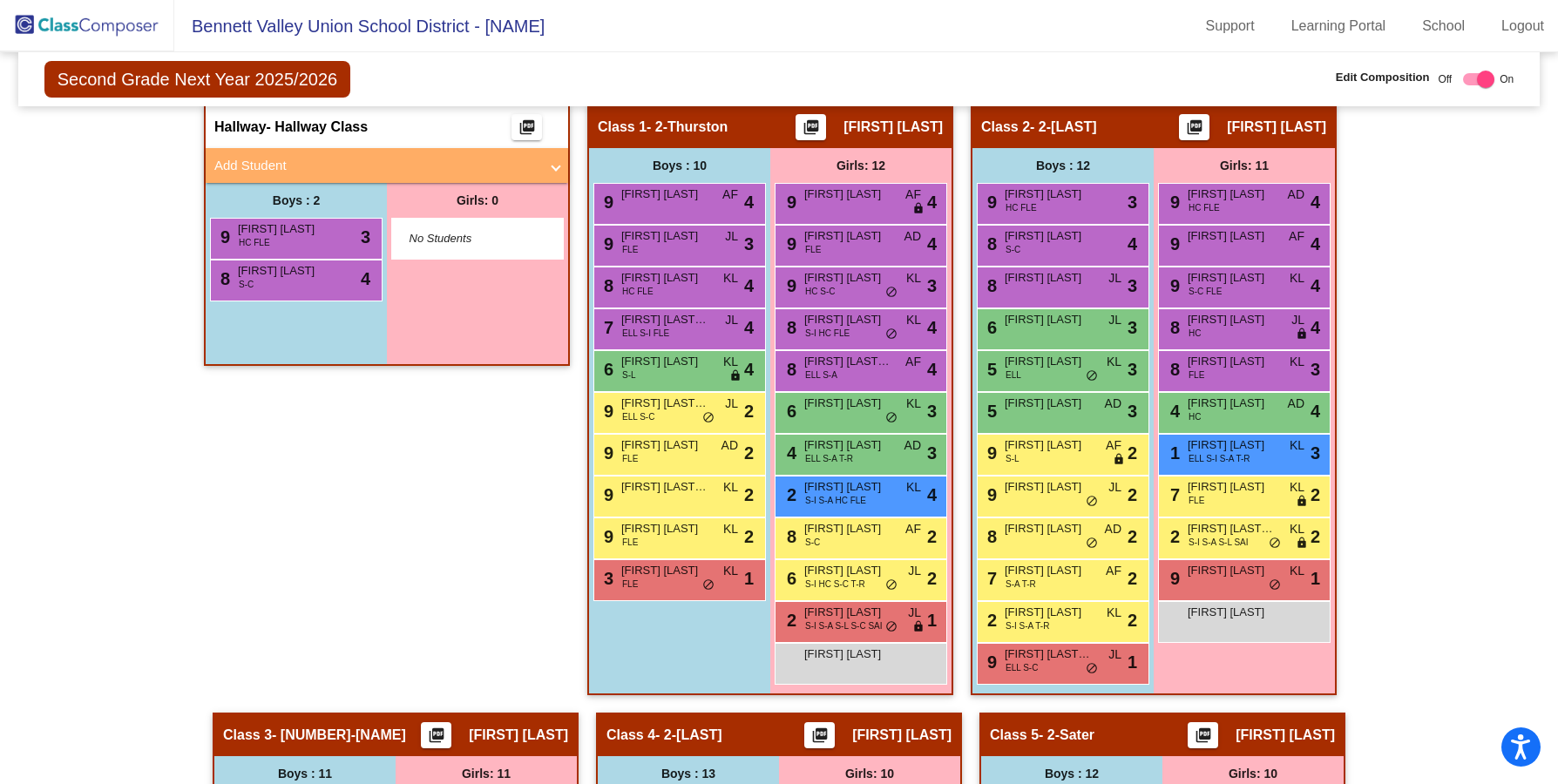 click at bounding box center (1479, 79) 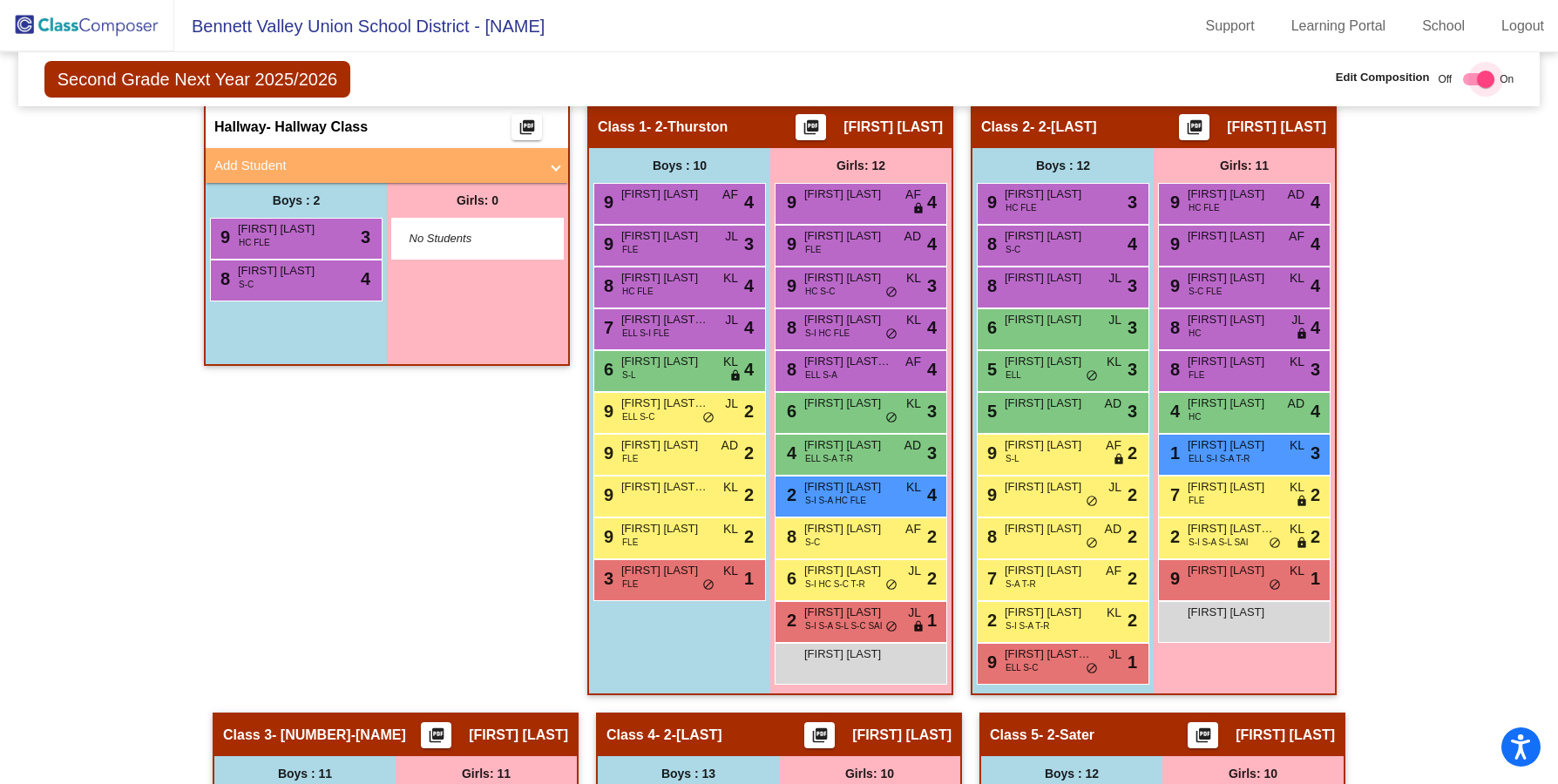 checkbox on "false" 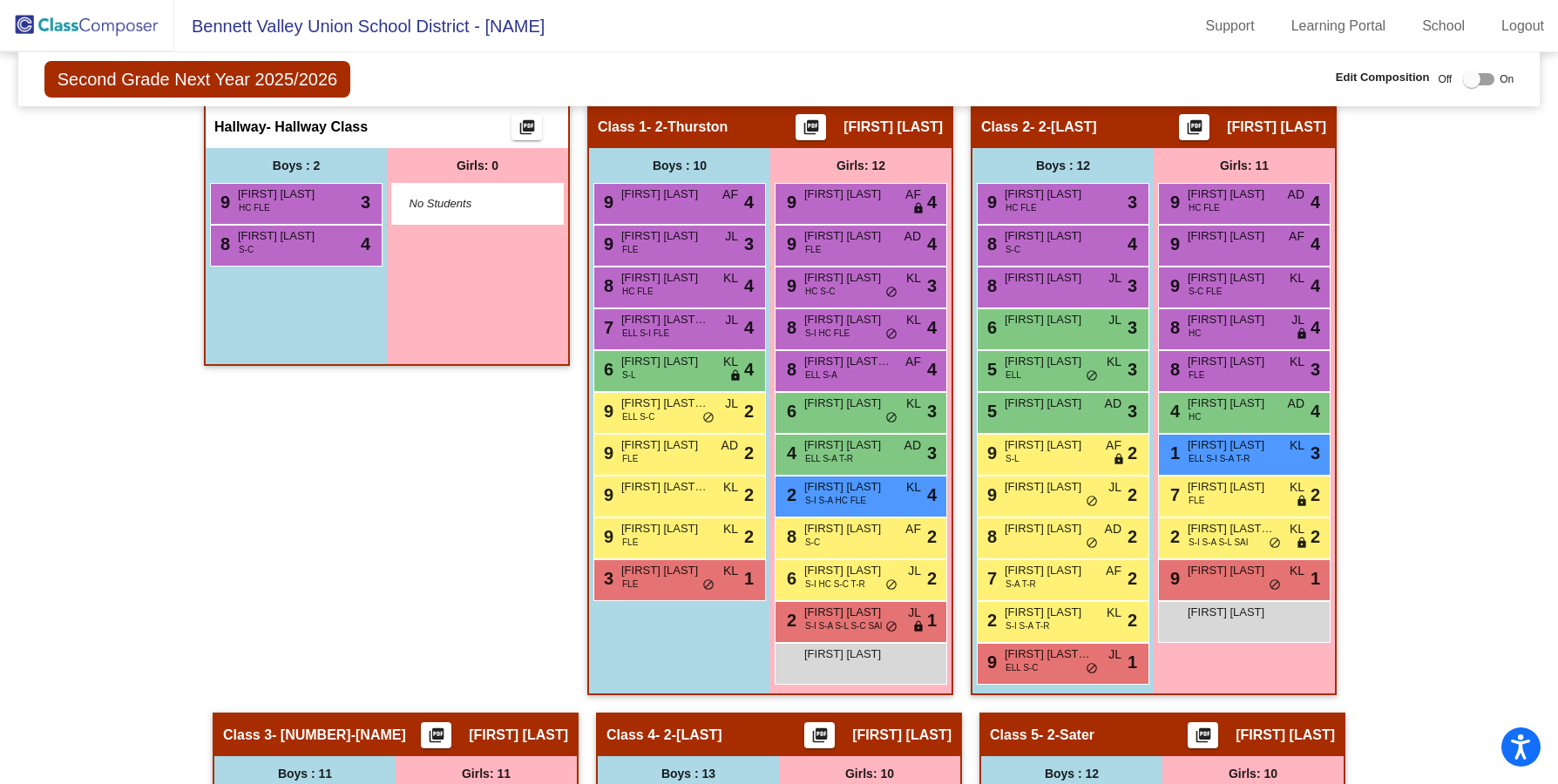 click on "[NUMBER] [NAME] [NAME]" at bounding box center [296, 204] 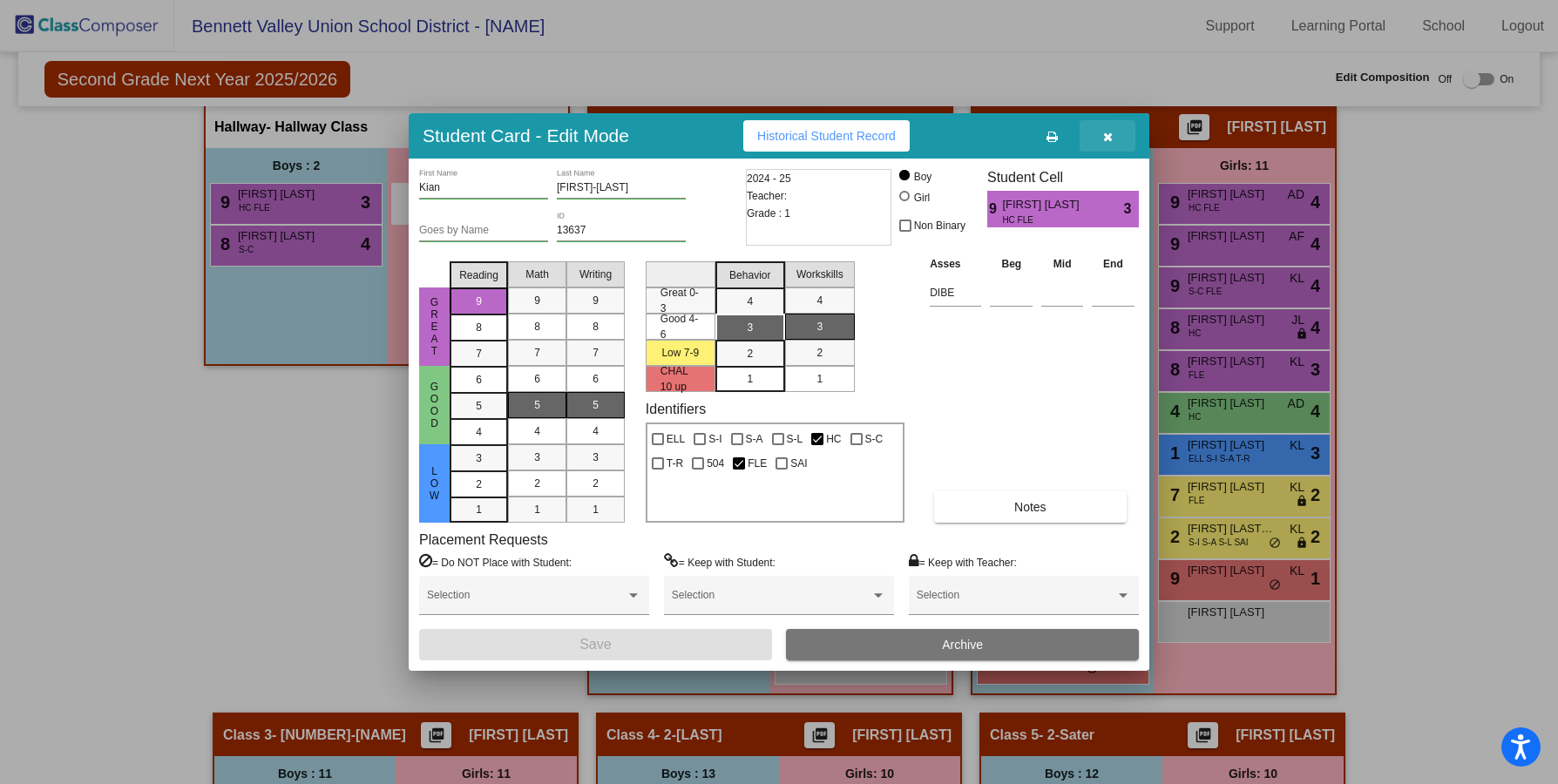 click at bounding box center [1108, 137] 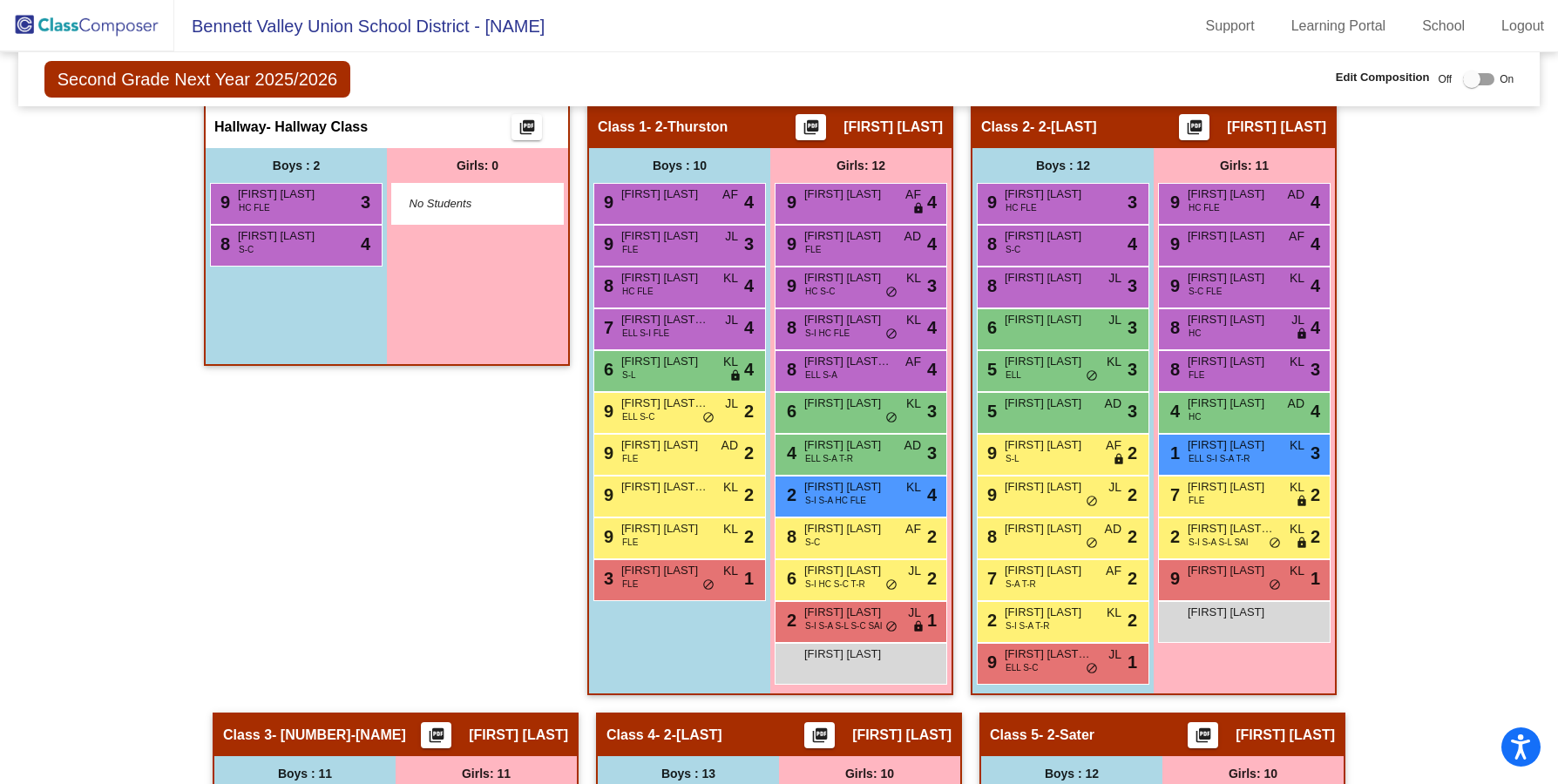 scroll, scrollTop: 0, scrollLeft: 0, axis: both 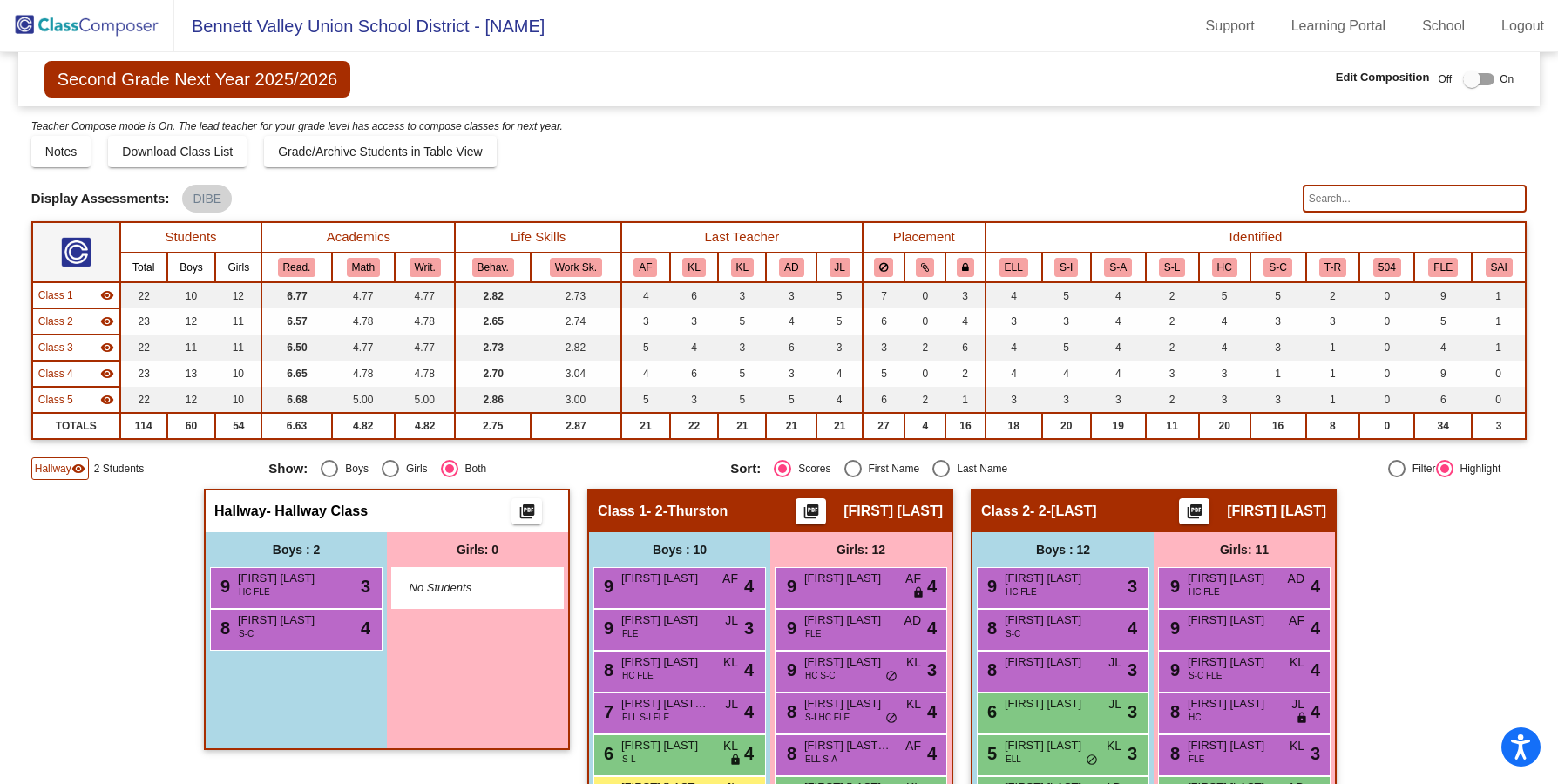 click 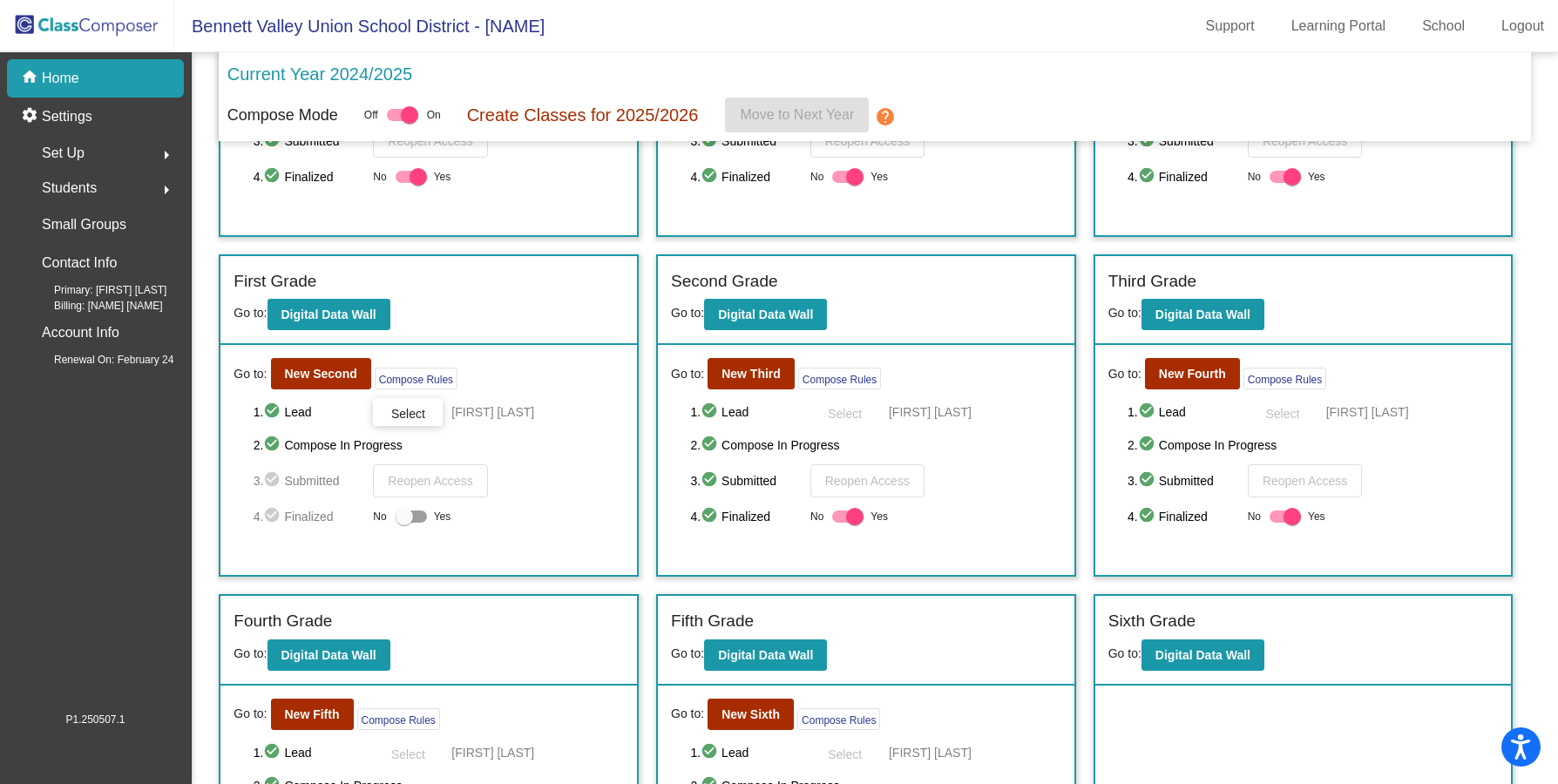 scroll, scrollTop: 372, scrollLeft: 0, axis: vertical 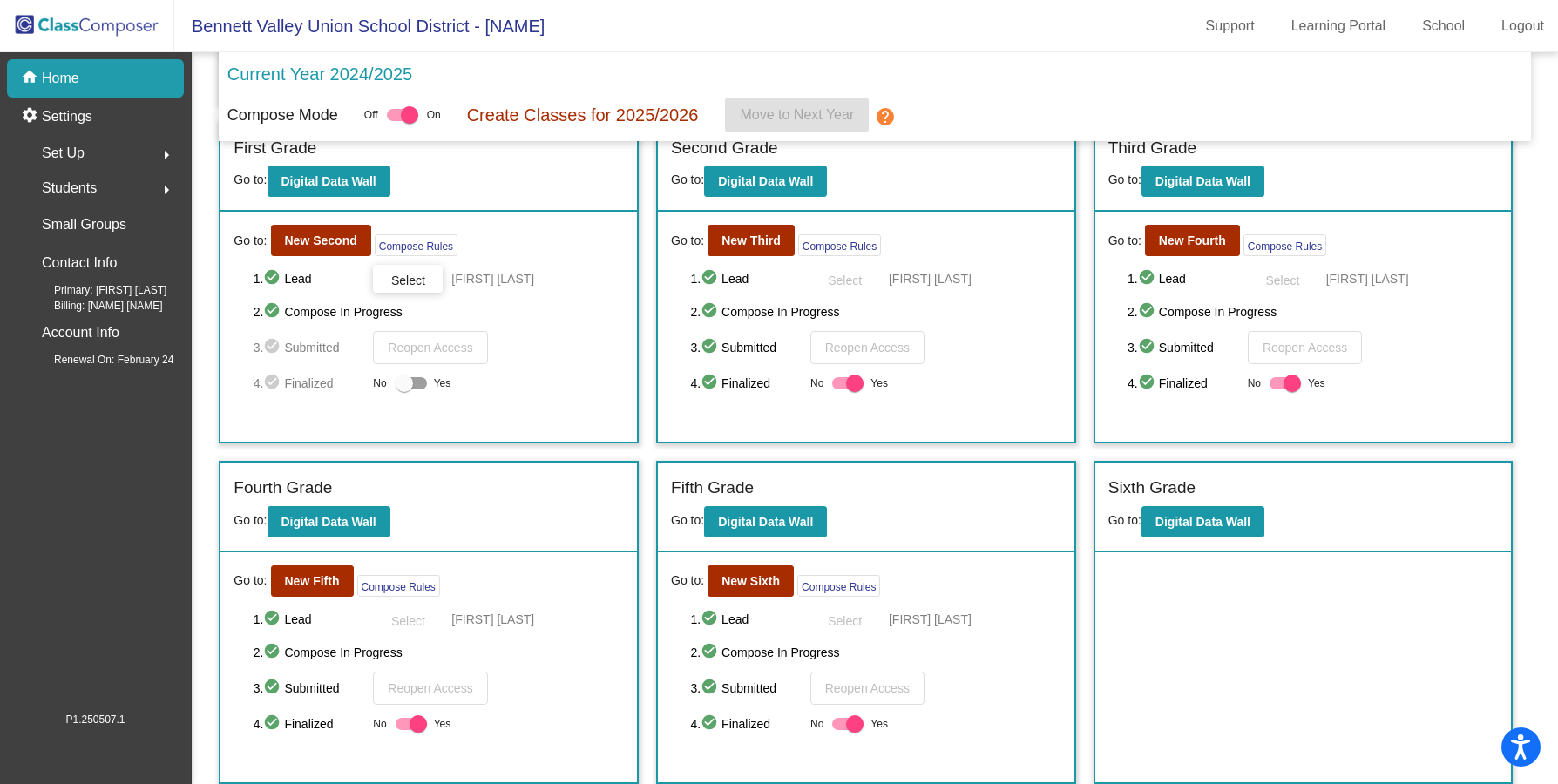 click at bounding box center [411, 383] 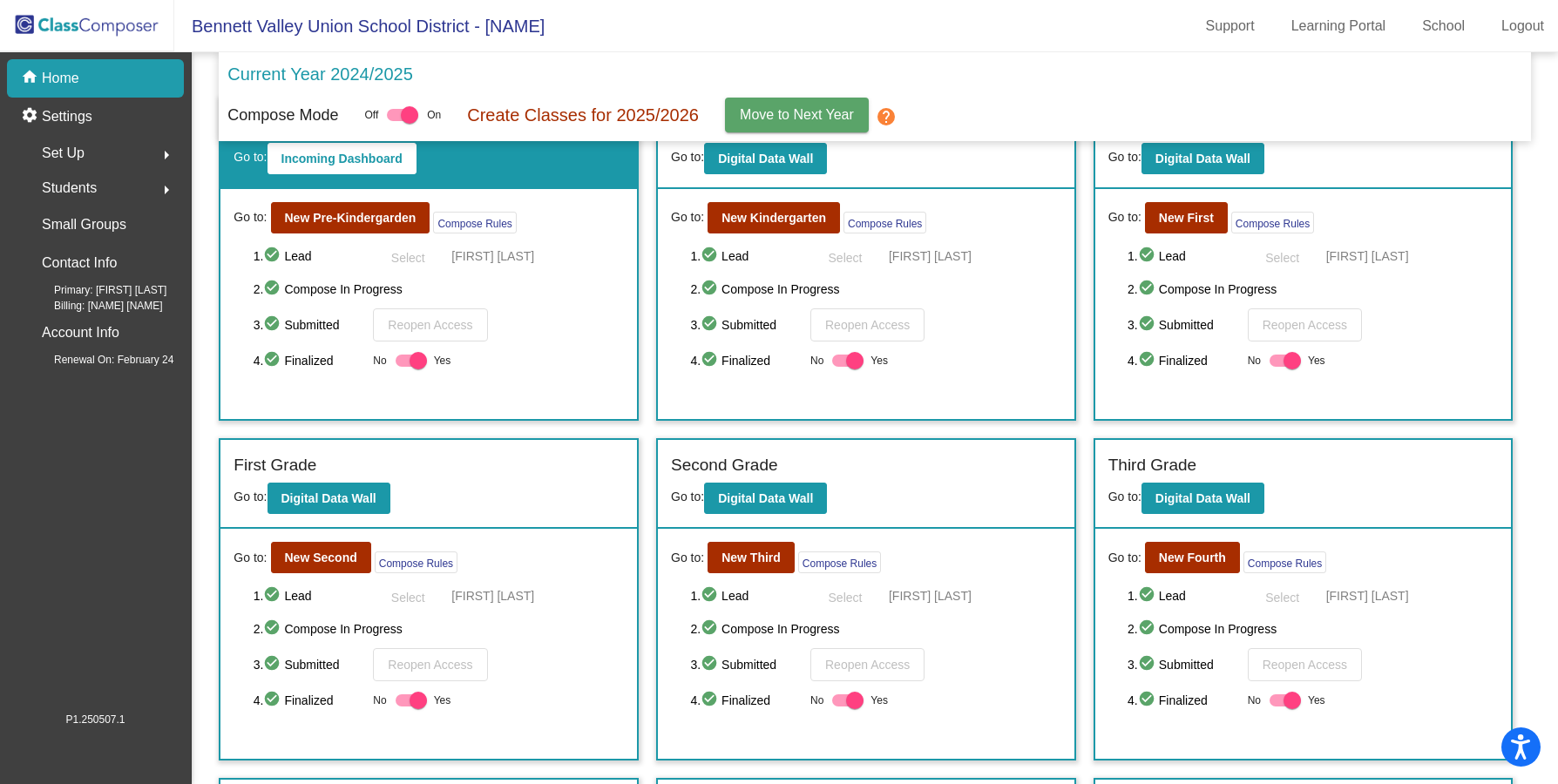 scroll, scrollTop: 2, scrollLeft: 0, axis: vertical 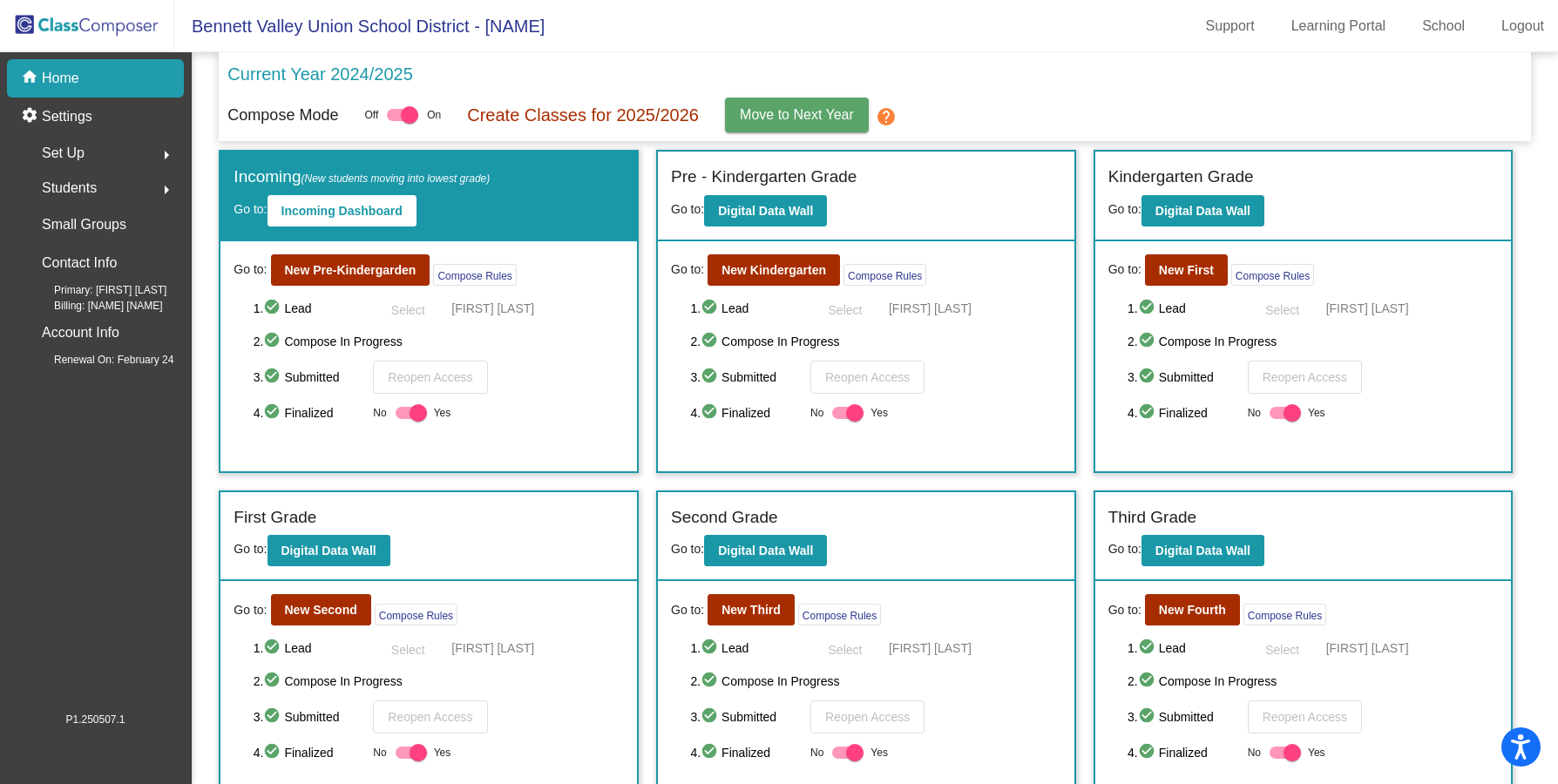 click at bounding box center [855, 413] 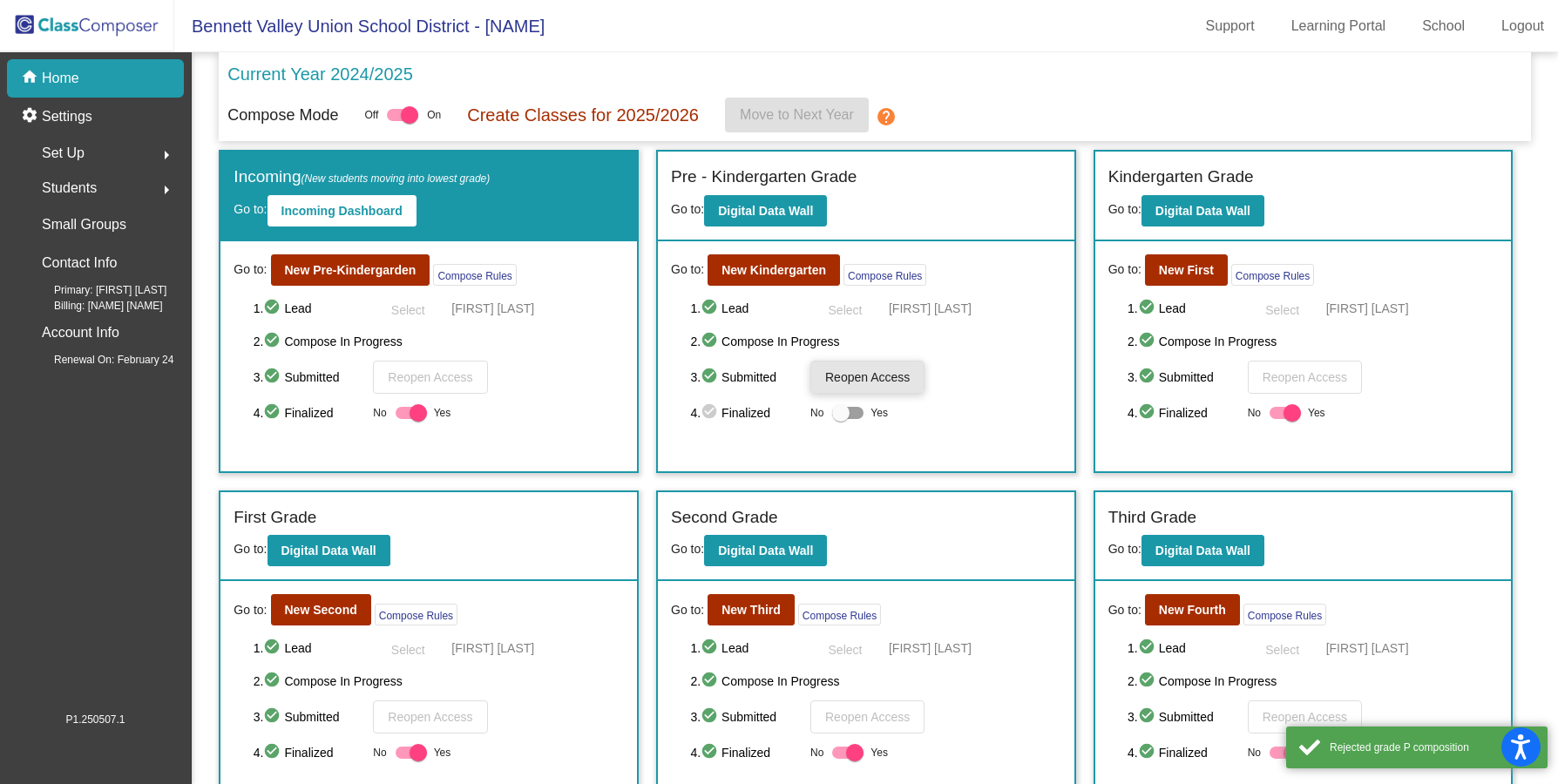 click on "Reopen Access" 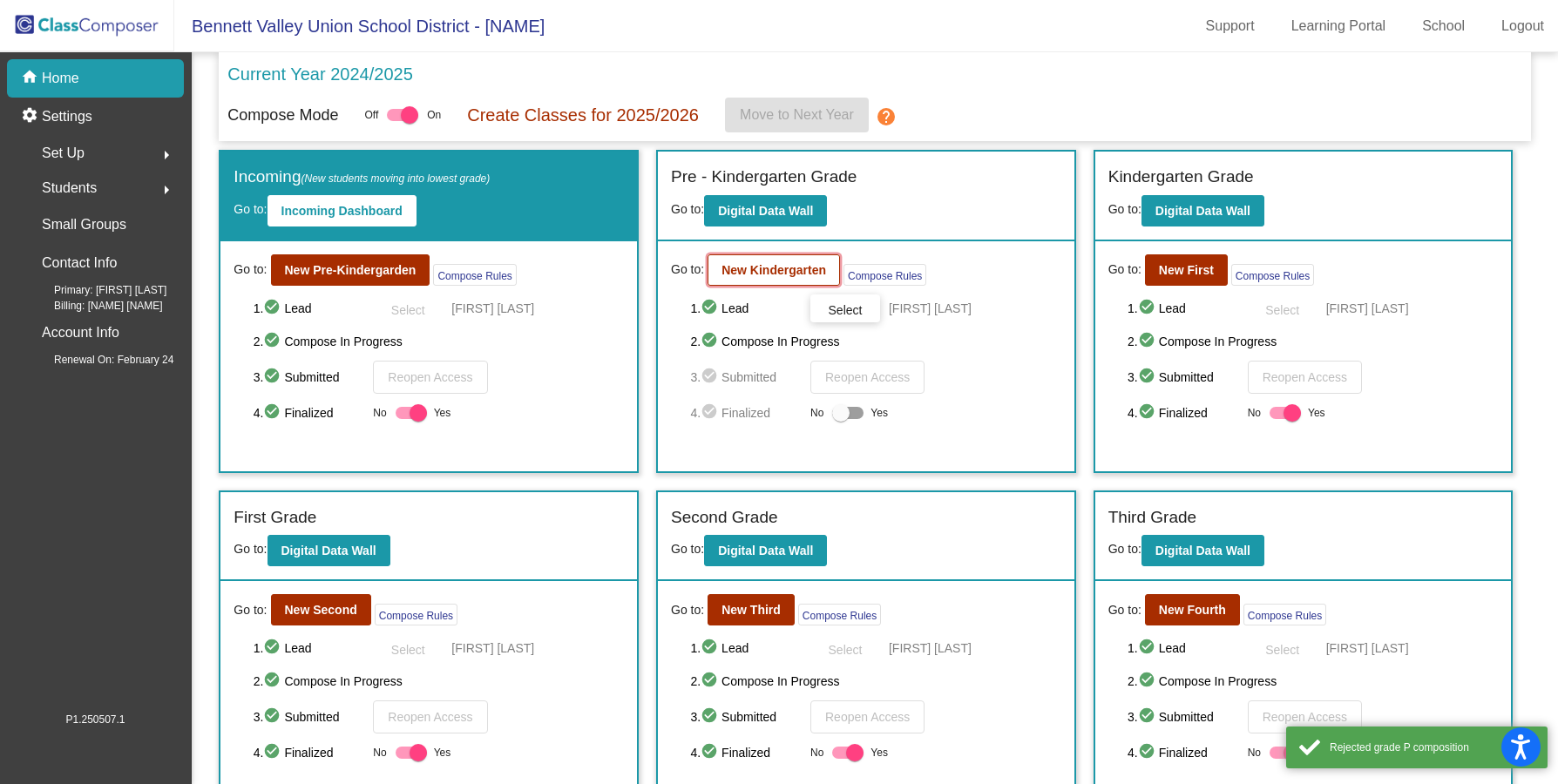 click on "New Kindergarten" 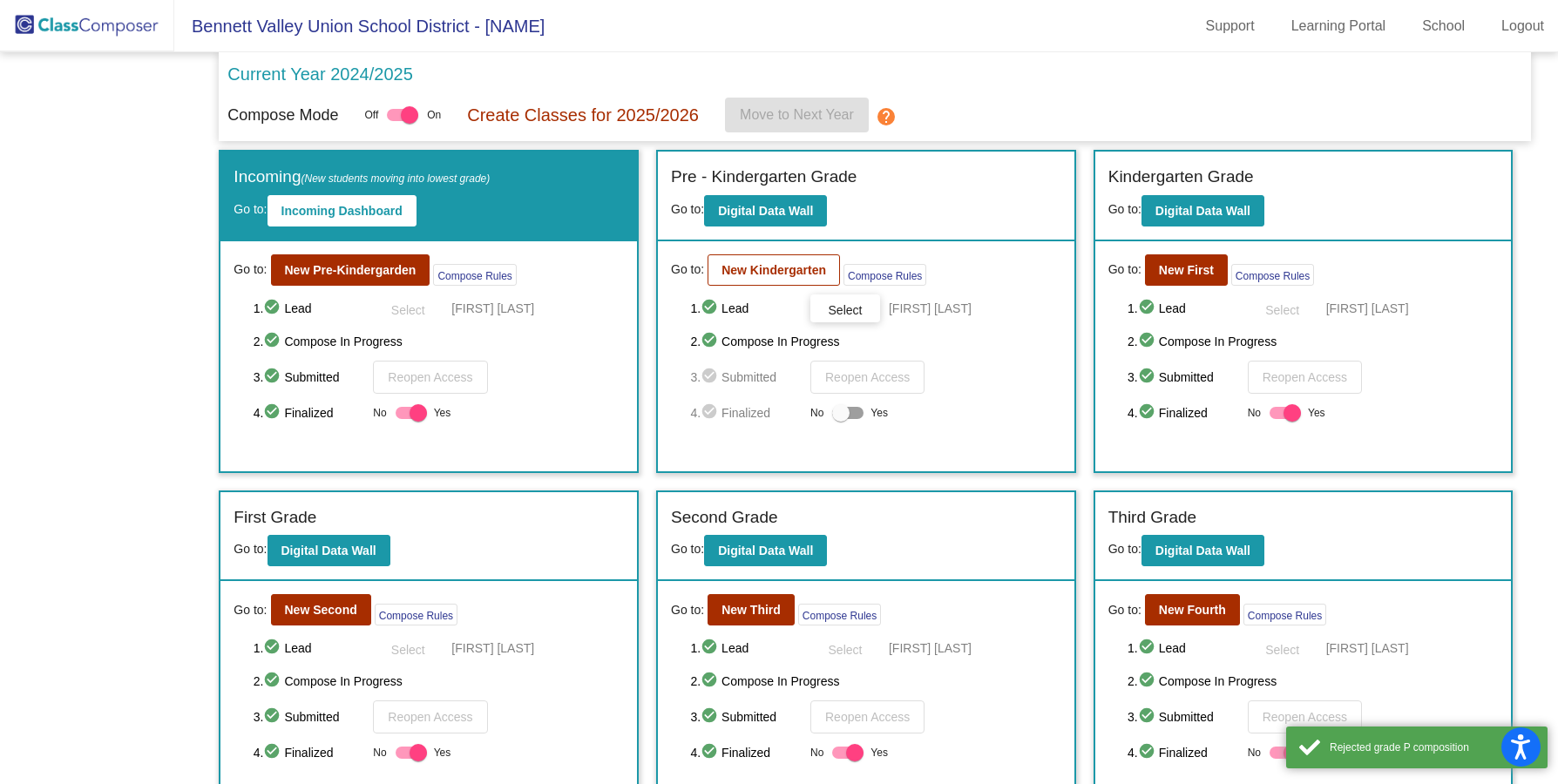 scroll, scrollTop: 0, scrollLeft: 0, axis: both 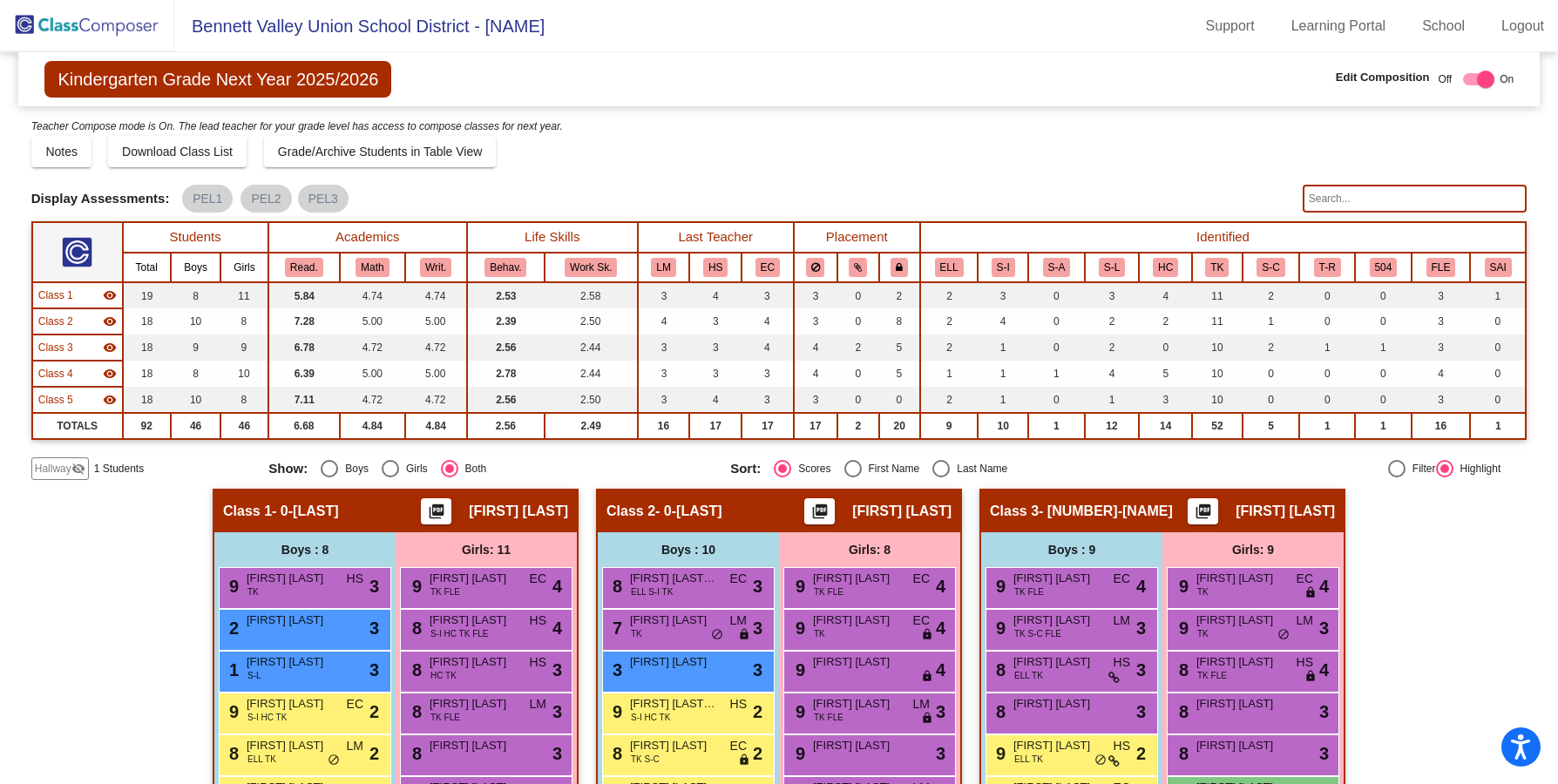 click on "Kindergarten Grade Next Year 2025/2026 Edit Composition Off On Incoming Digital Data Wall Display Scores for Years: 2023 - 2024 2024 - 2025 Grade/Archive Students in Table View Download New Small Group Saved Small Group Teacher Compose mode is On. The lead teacher for your grade level has access to compose classes
for next year. Notes Download Class List Import Students Grade/Archive Students in Table View New Small Group Saved Small Group Display Scores for Years: 2023 - 2024 2024 - 2025 Display Assessments: PEL1 PEL2 PEL3 Students Academics Life Skills Last Teacher Placement Identified Total Boys Girls Read. Math Writ. Behav. Work Sk. LM HS EC ELL S-I S-A S-L HC TK S-C T-R 504 FLE SAI Hallway visibility_off 1 1 0 0 0 0 0 0 0 0 0 0 0 0 0 0 0 Class 1 visibility 19 8 11 5.84 4.74 4.74 2.53 2.58 3 4 3 3 0 2 2 3 0 3 4 11 2 18" 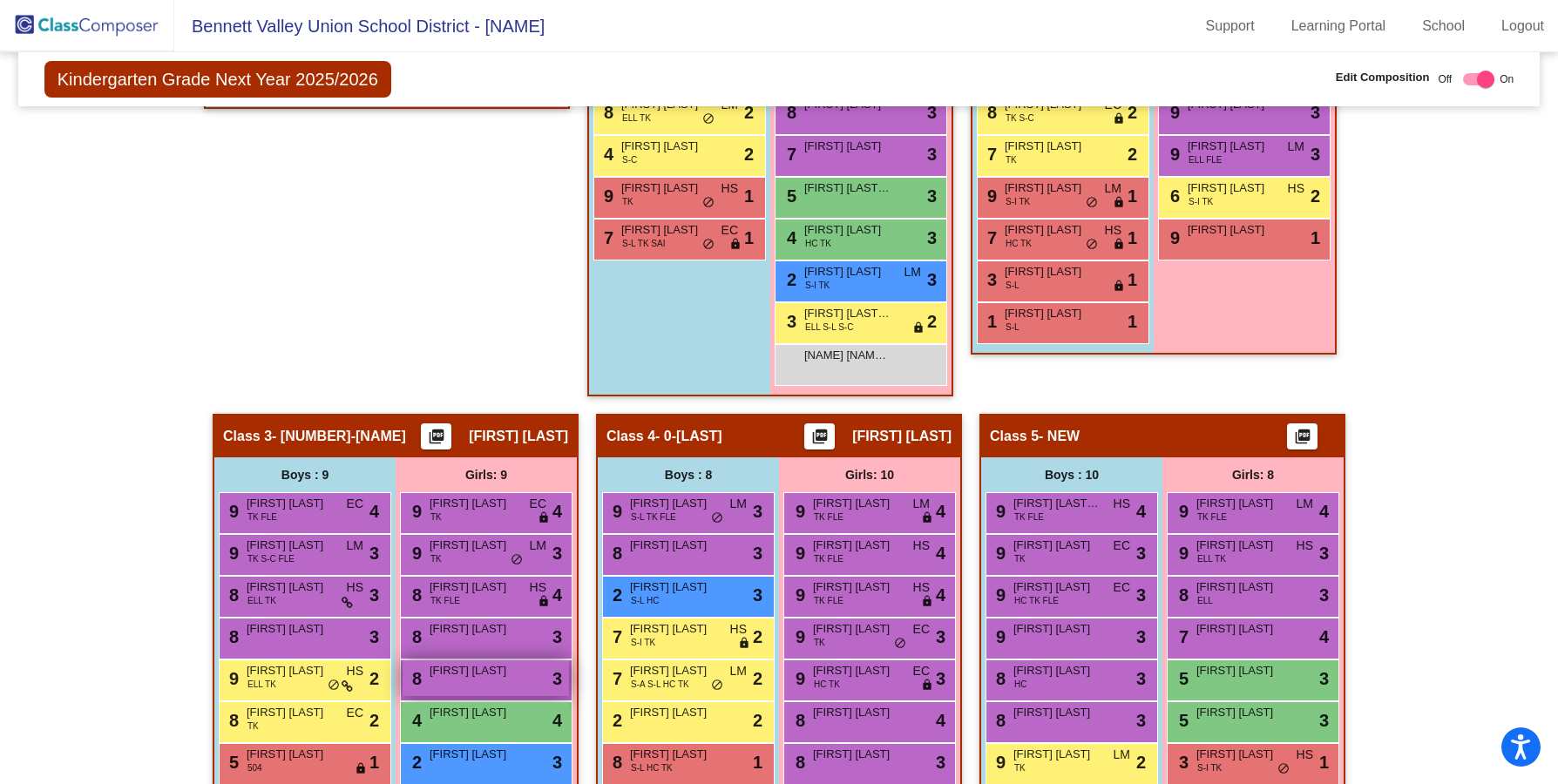 scroll, scrollTop: 642, scrollLeft: 0, axis: vertical 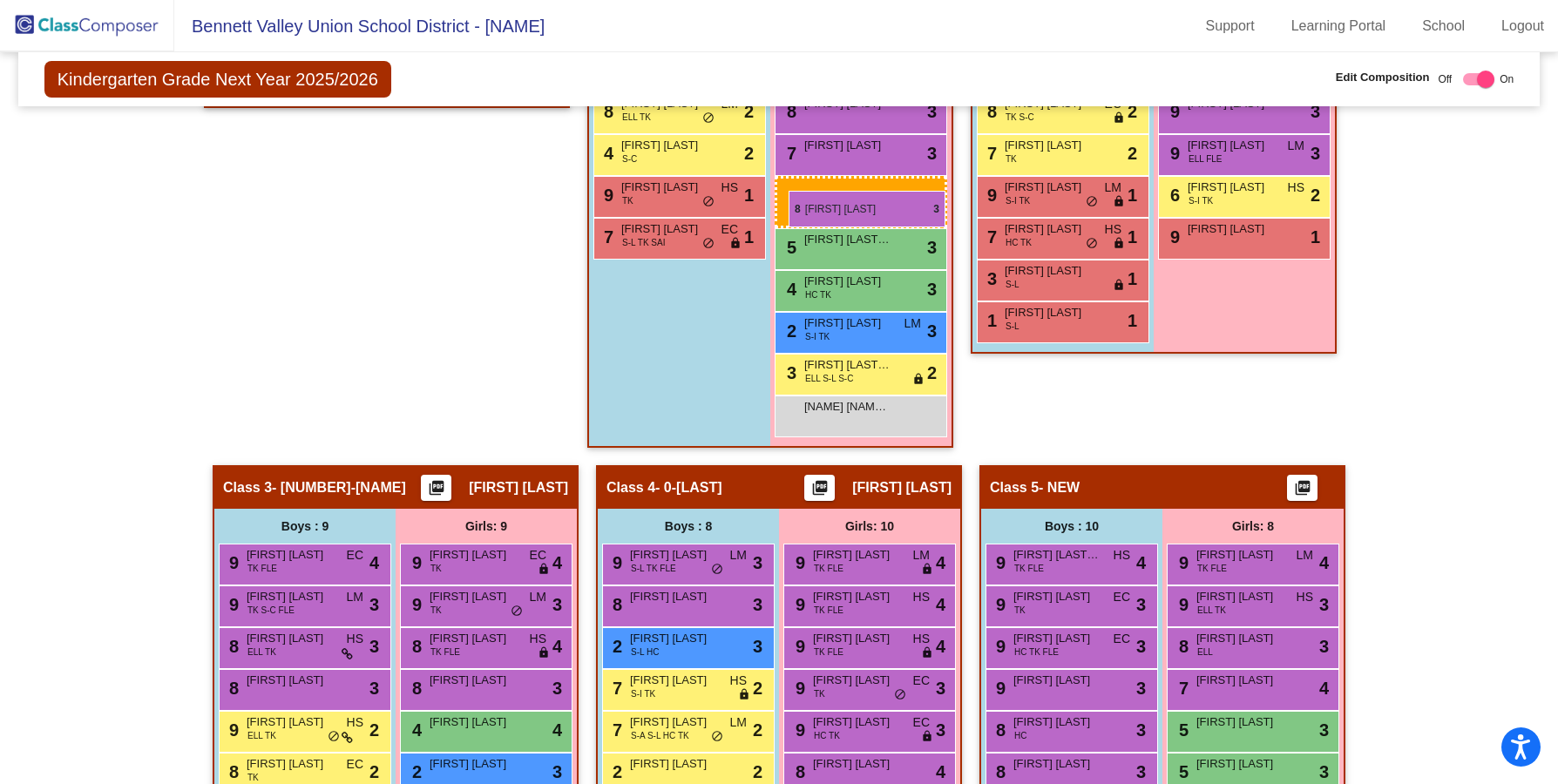 drag, startPoint x: 440, startPoint y: 674, endPoint x: 789, endPoint y: 191, distance: 595.89429 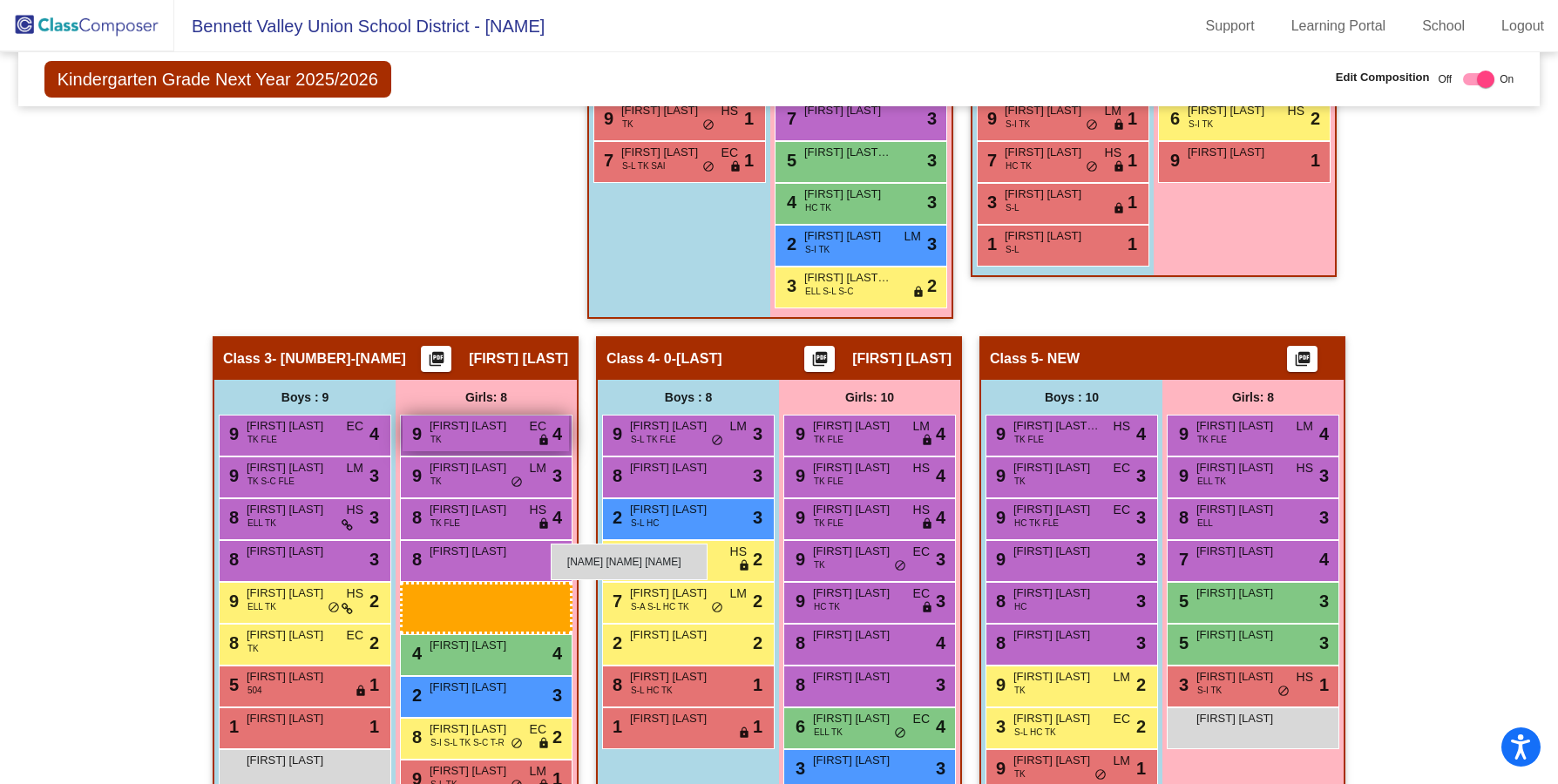 scroll, scrollTop: 795, scrollLeft: 0, axis: vertical 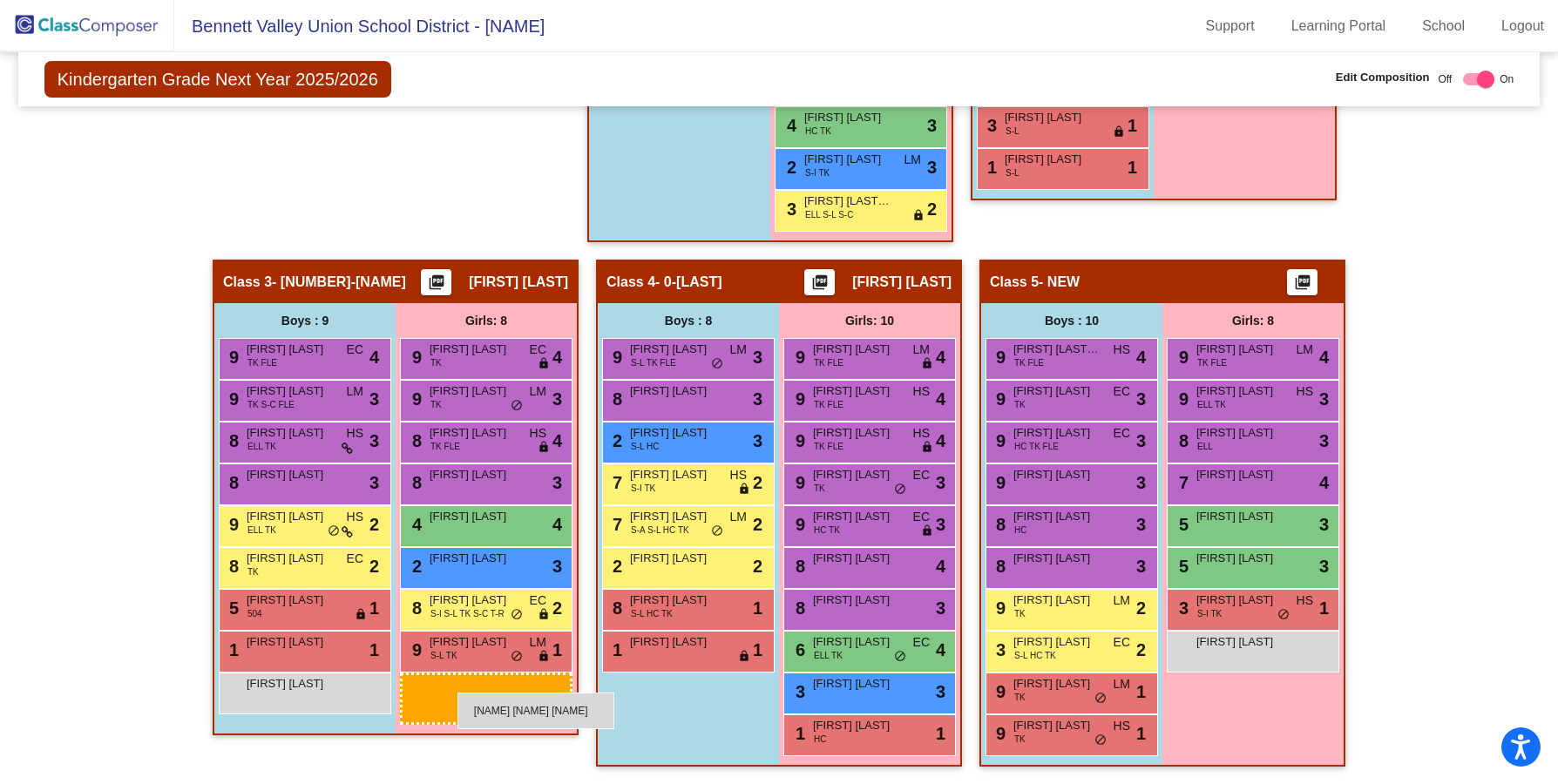 drag, startPoint x: 817, startPoint y: 404, endPoint x: 457, endPoint y: 693, distance: 461.6503 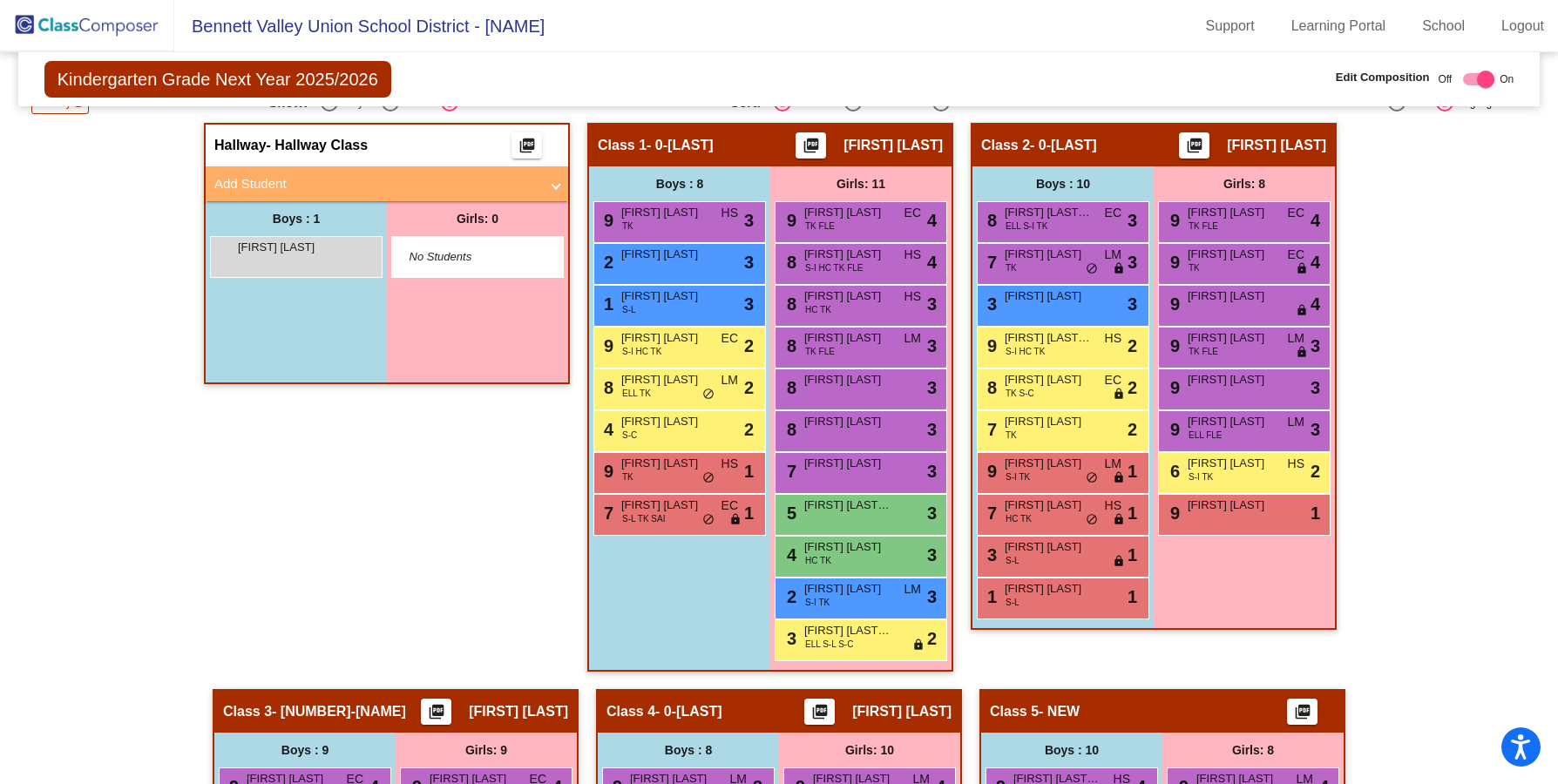 scroll, scrollTop: 351, scrollLeft: 0, axis: vertical 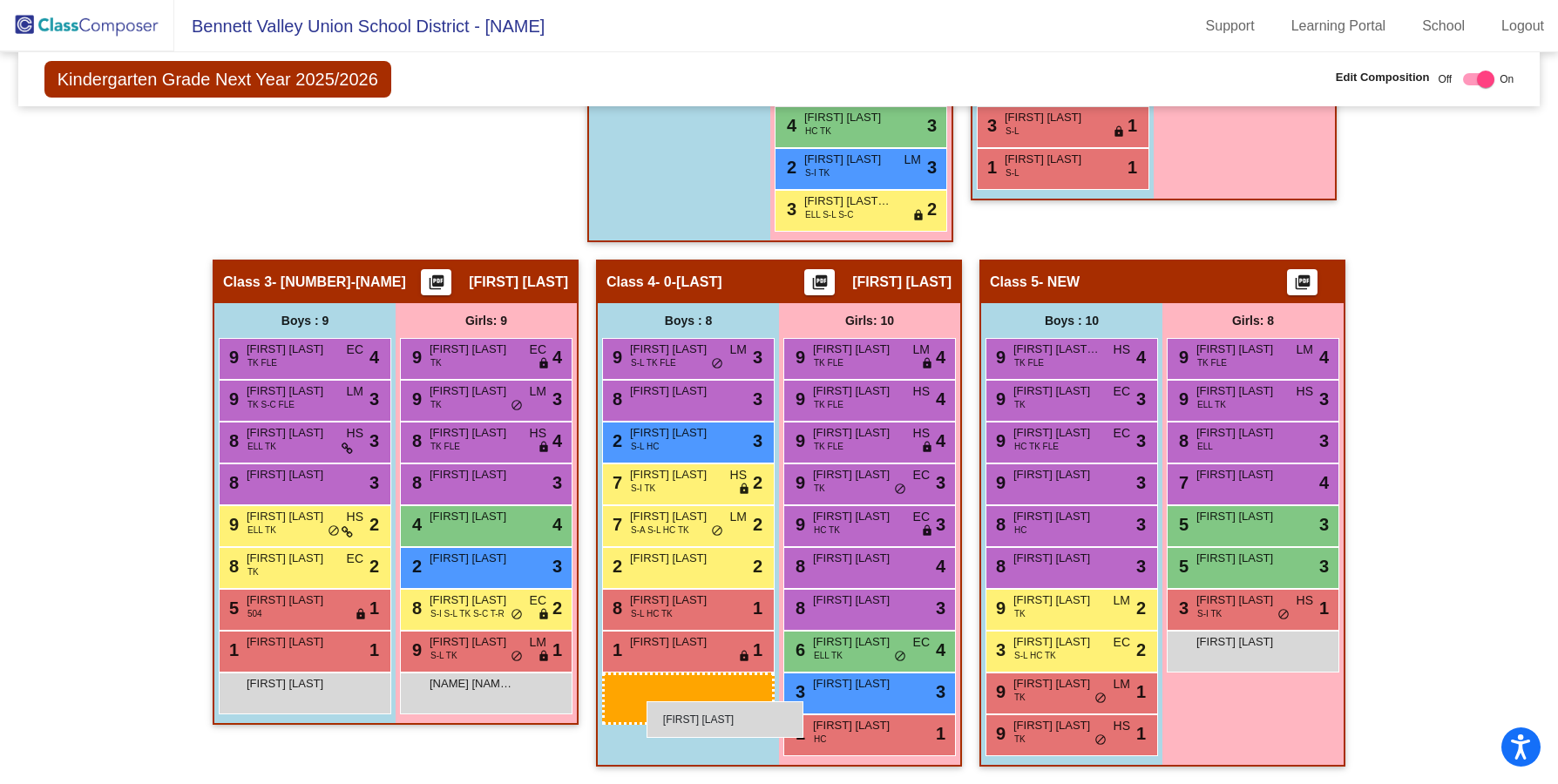 drag, startPoint x: 273, startPoint y: 276, endPoint x: 647, endPoint y: 701, distance: 566.1281 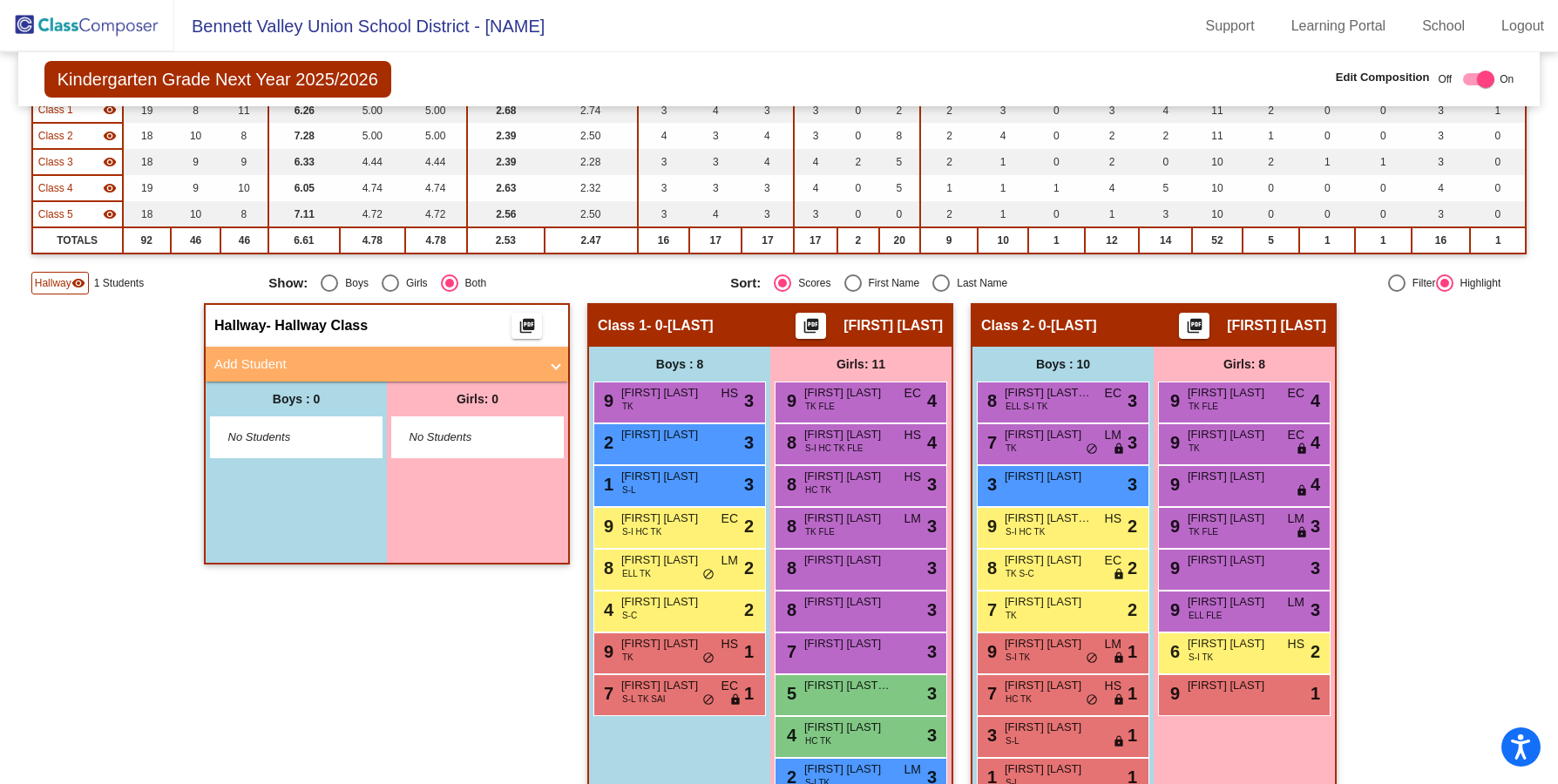 scroll, scrollTop: 178, scrollLeft: 0, axis: vertical 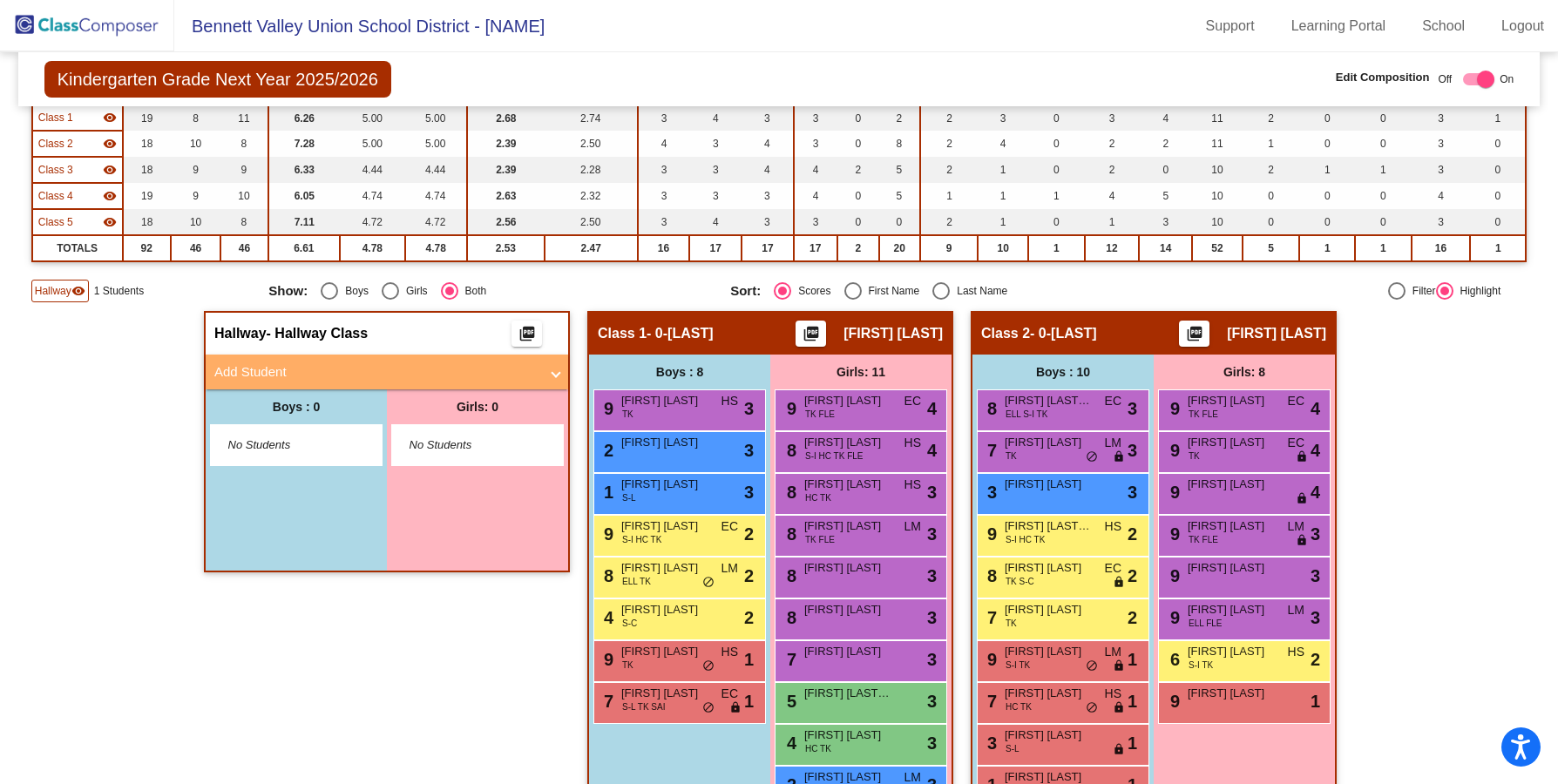 click on "Hallway" 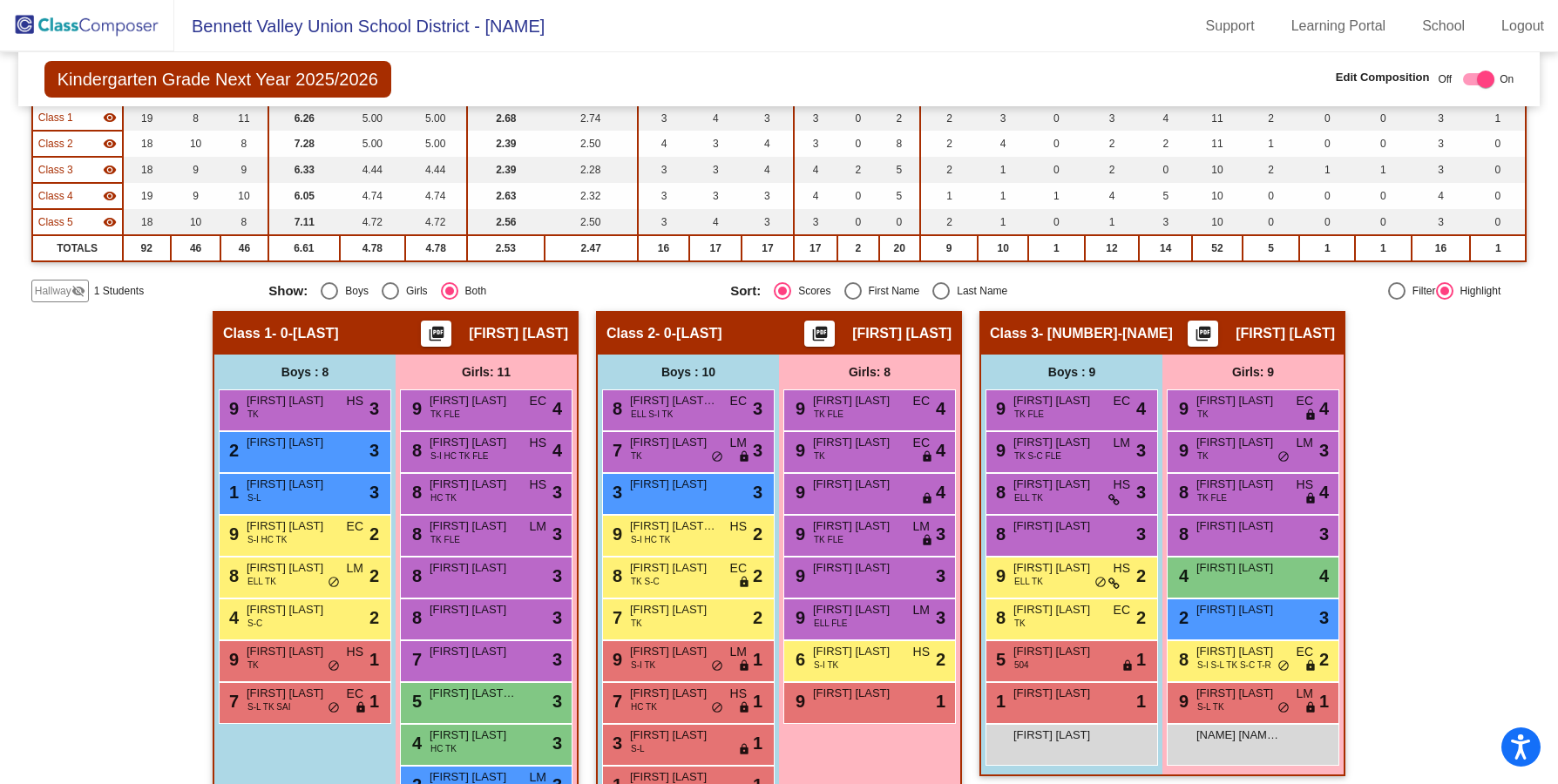 click on "Hallway" 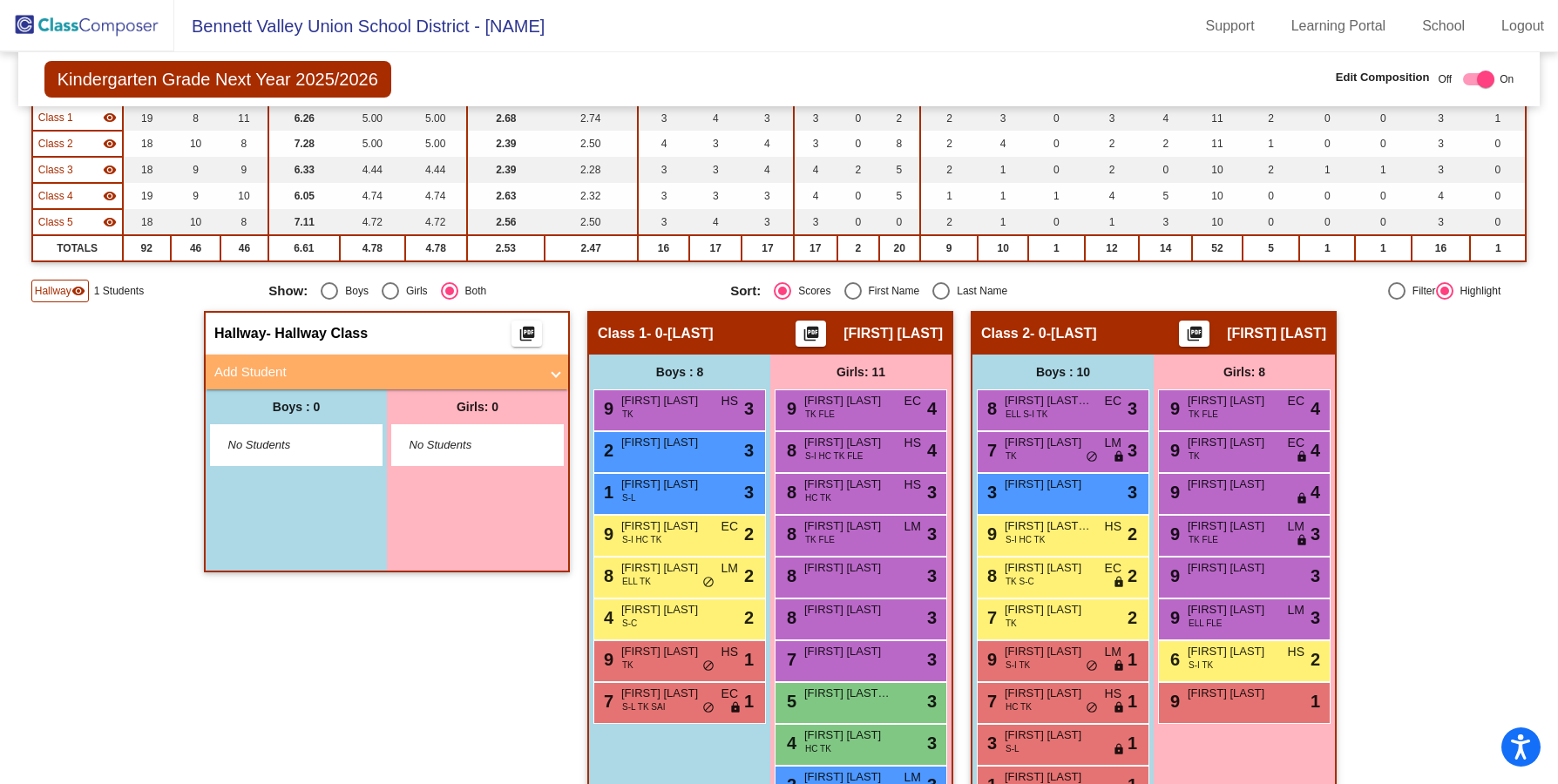 click on "Hallway" 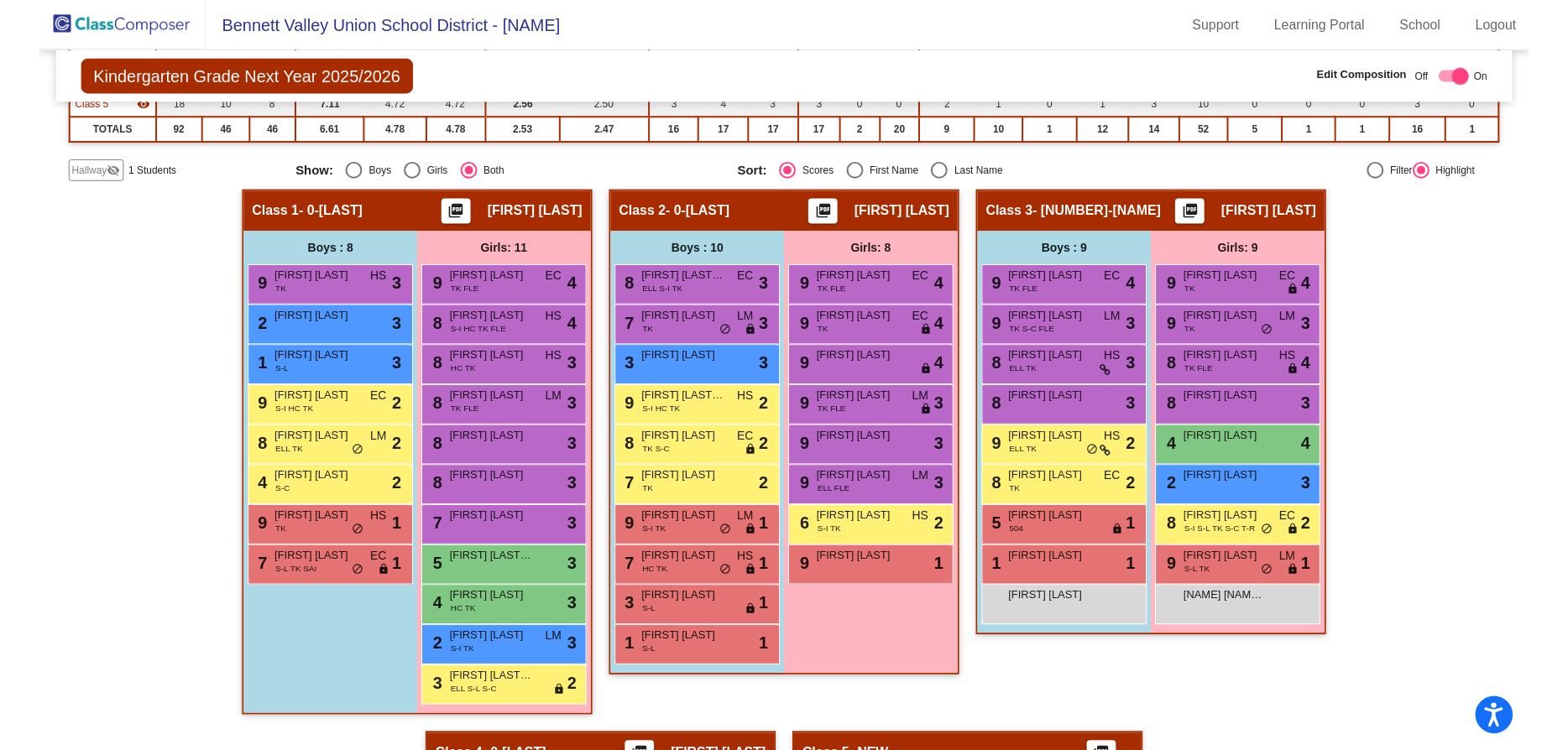 scroll, scrollTop: 0, scrollLeft: 0, axis: both 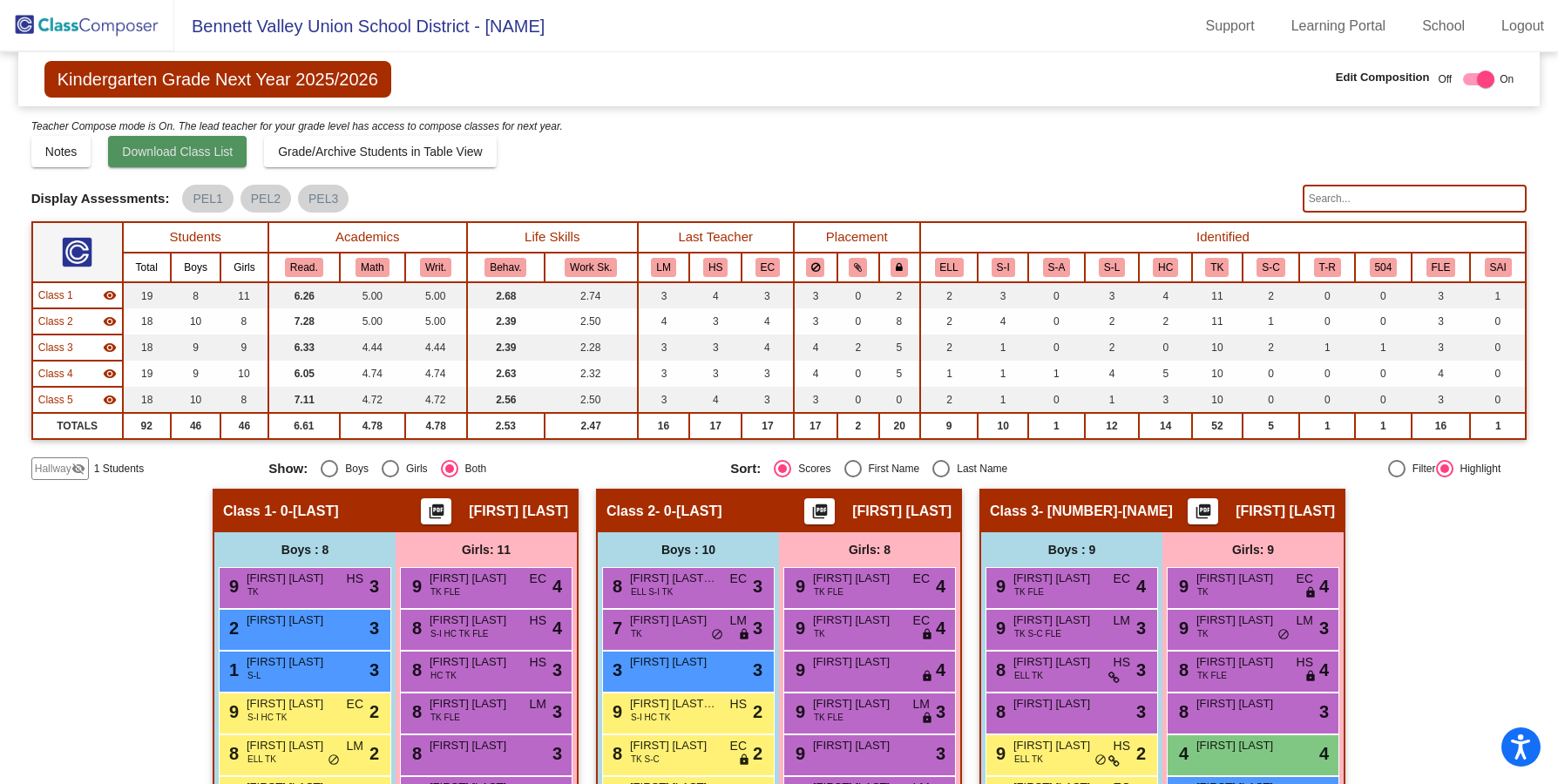 click on "Download Class List" 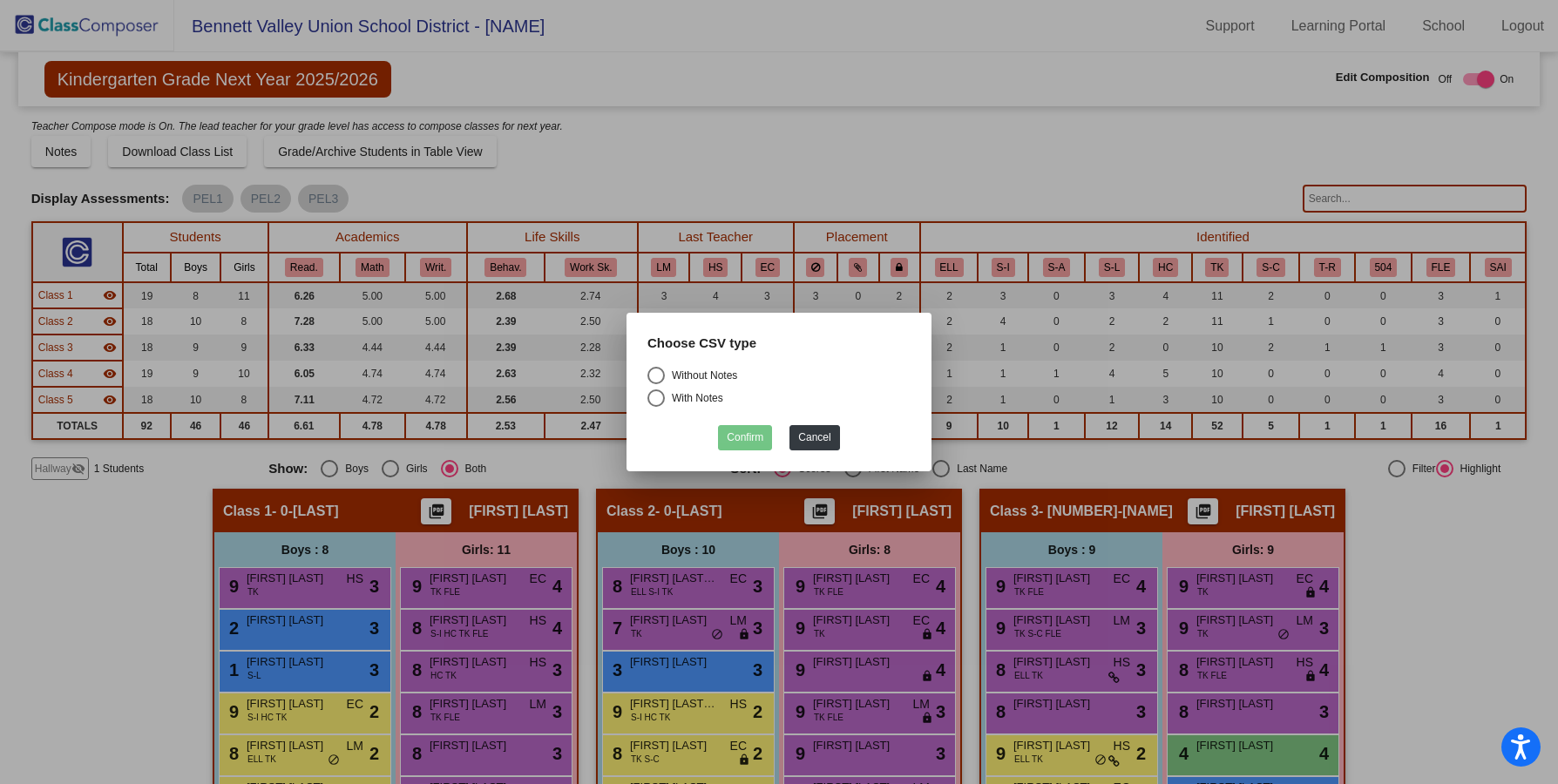 click at bounding box center [656, 375] 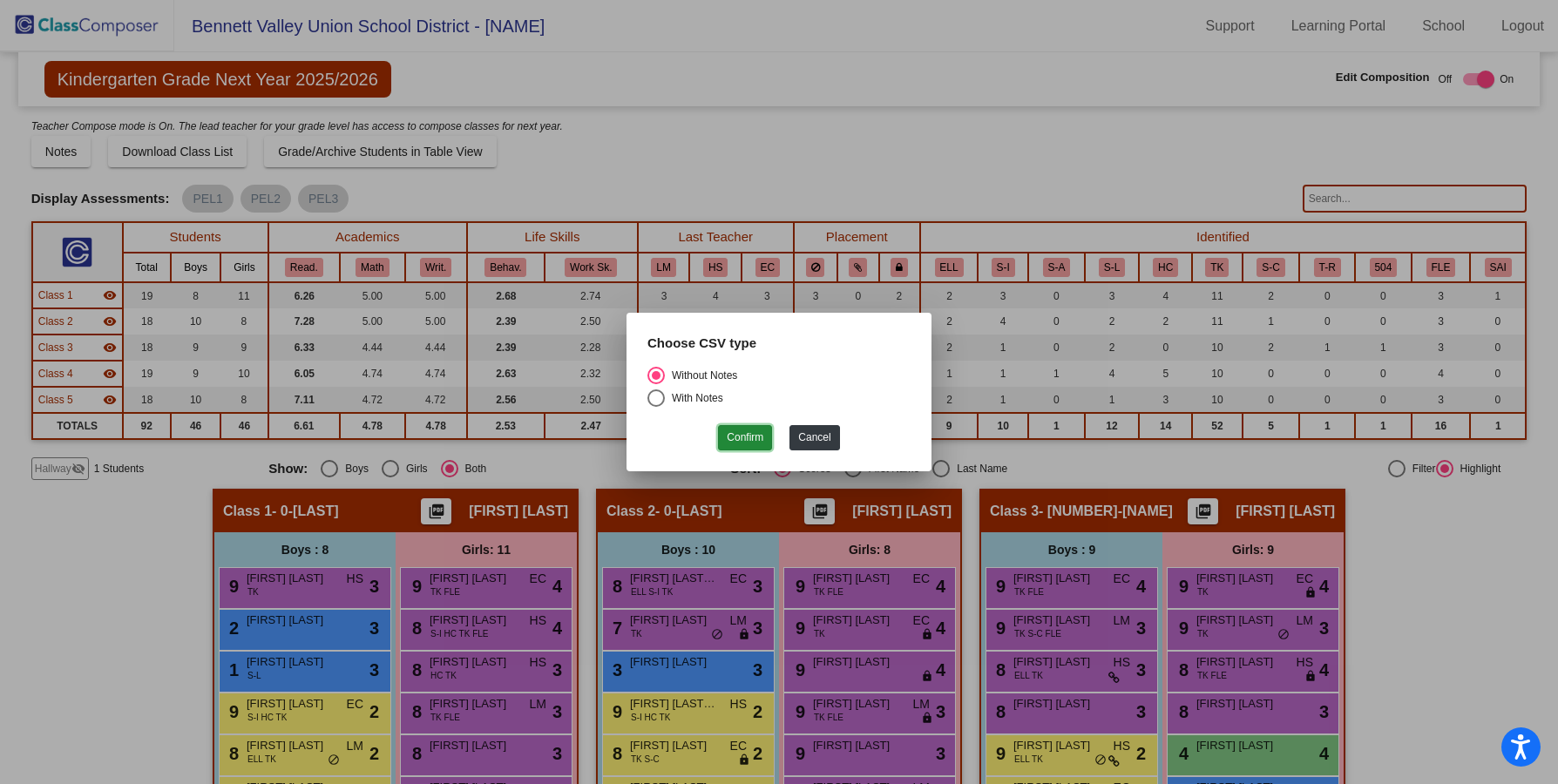 click on "Confirm" at bounding box center [745, 437] 